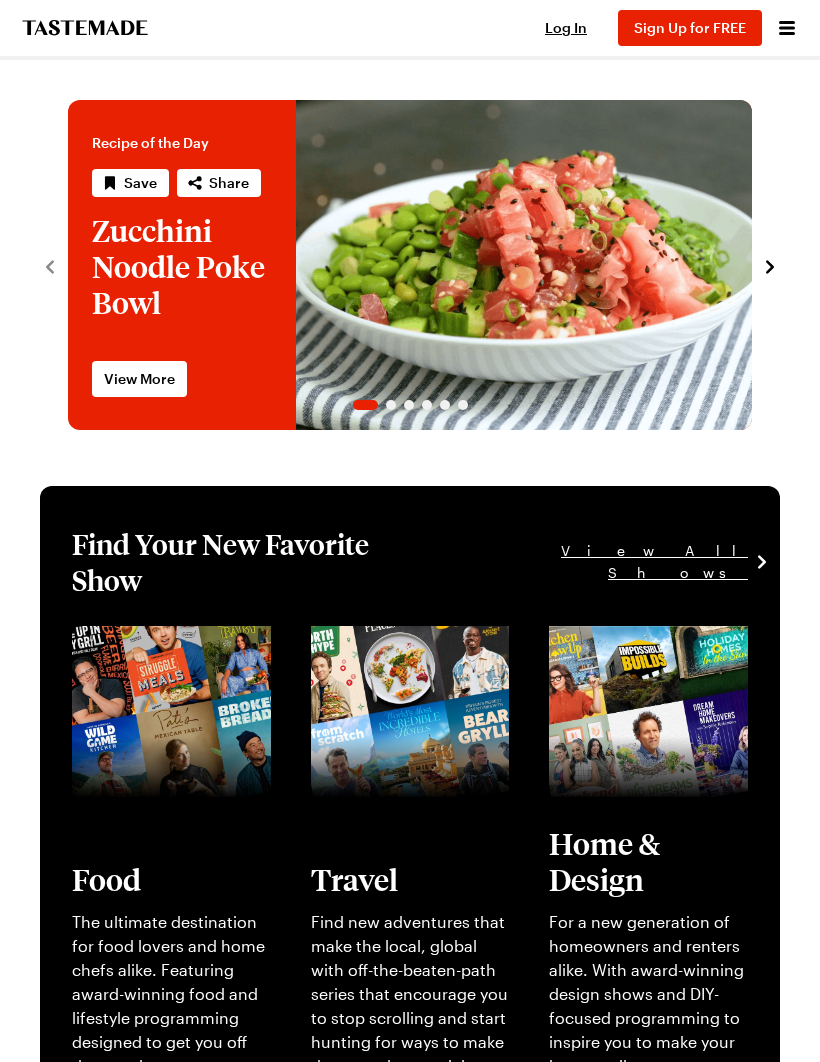 scroll, scrollTop: 0, scrollLeft: 0, axis: both 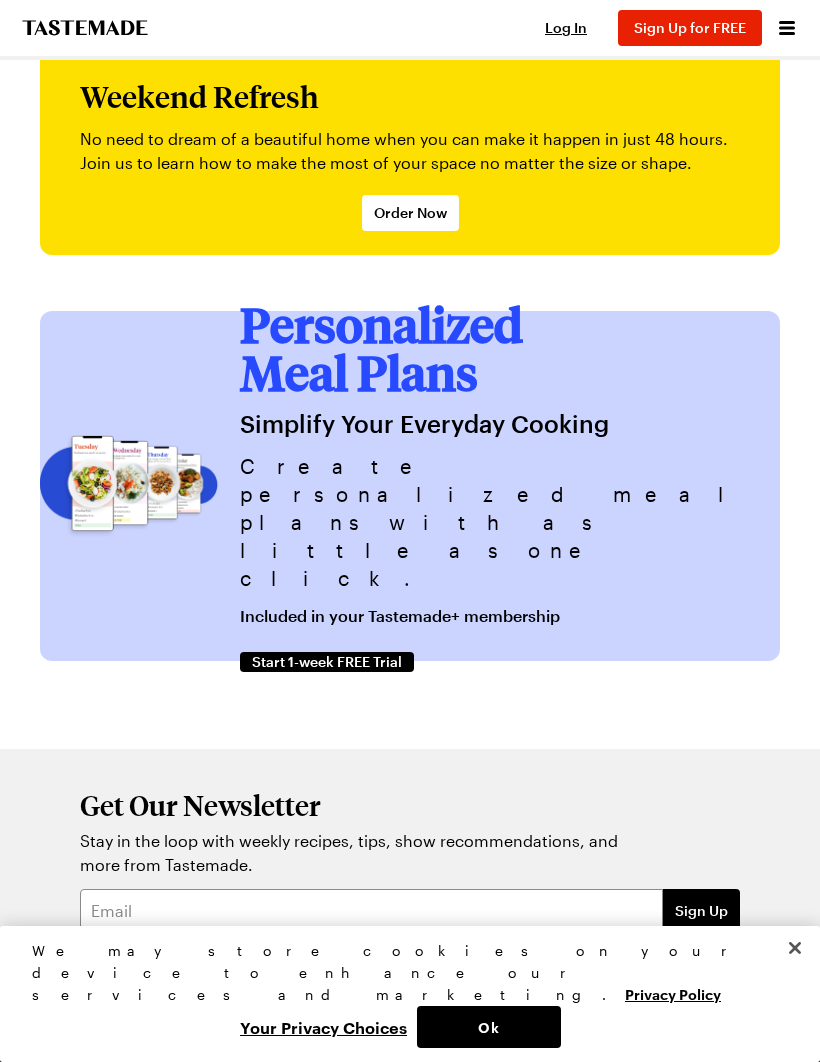 click on "Sign Up for FREE" at bounding box center (690, 27) 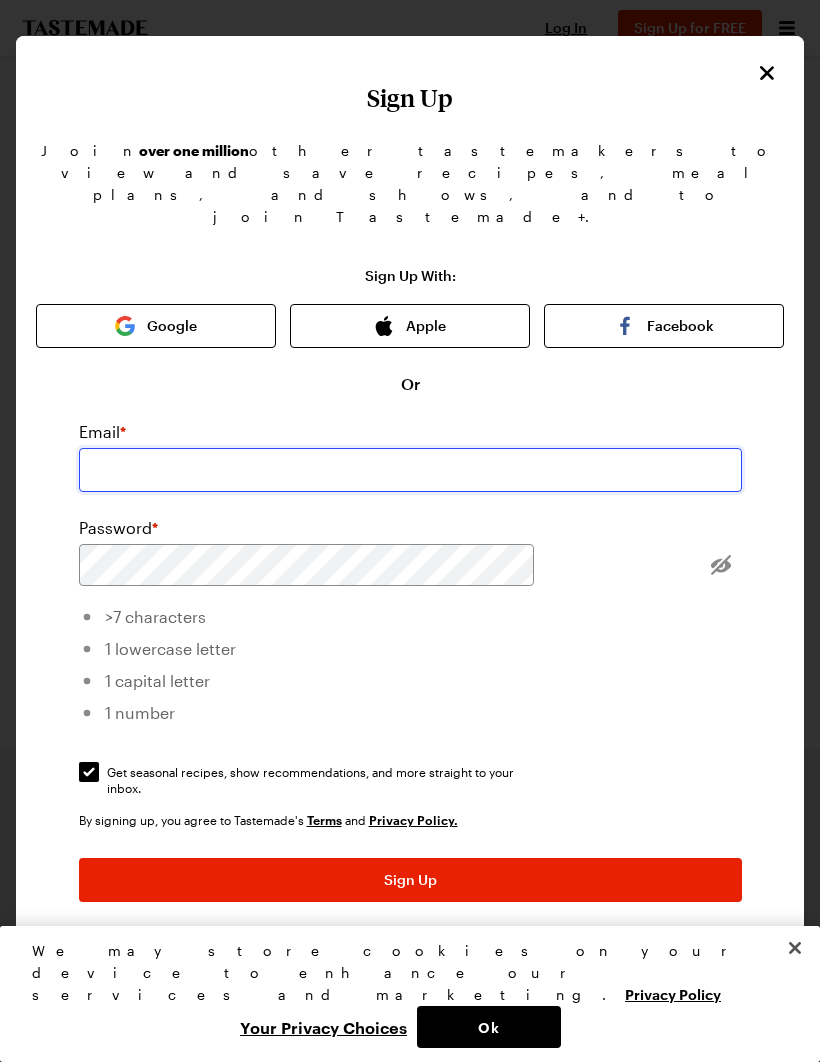 click at bounding box center [410, 470] 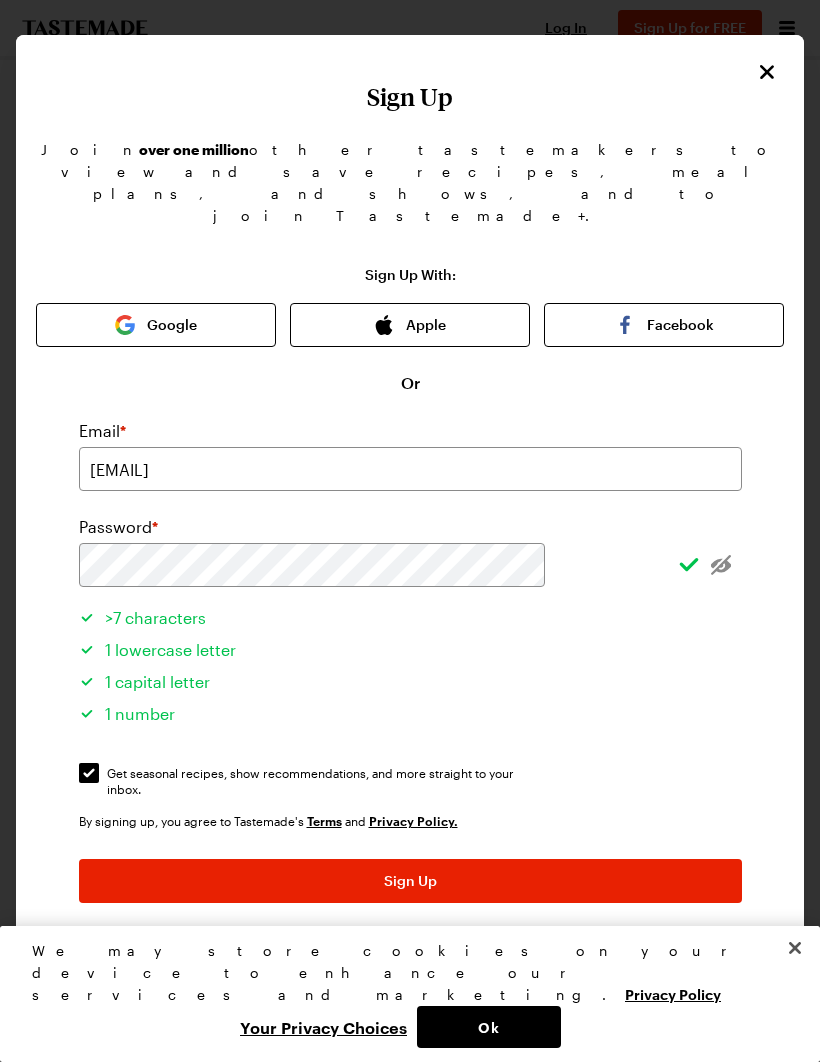 scroll, scrollTop: 5125, scrollLeft: 0, axis: vertical 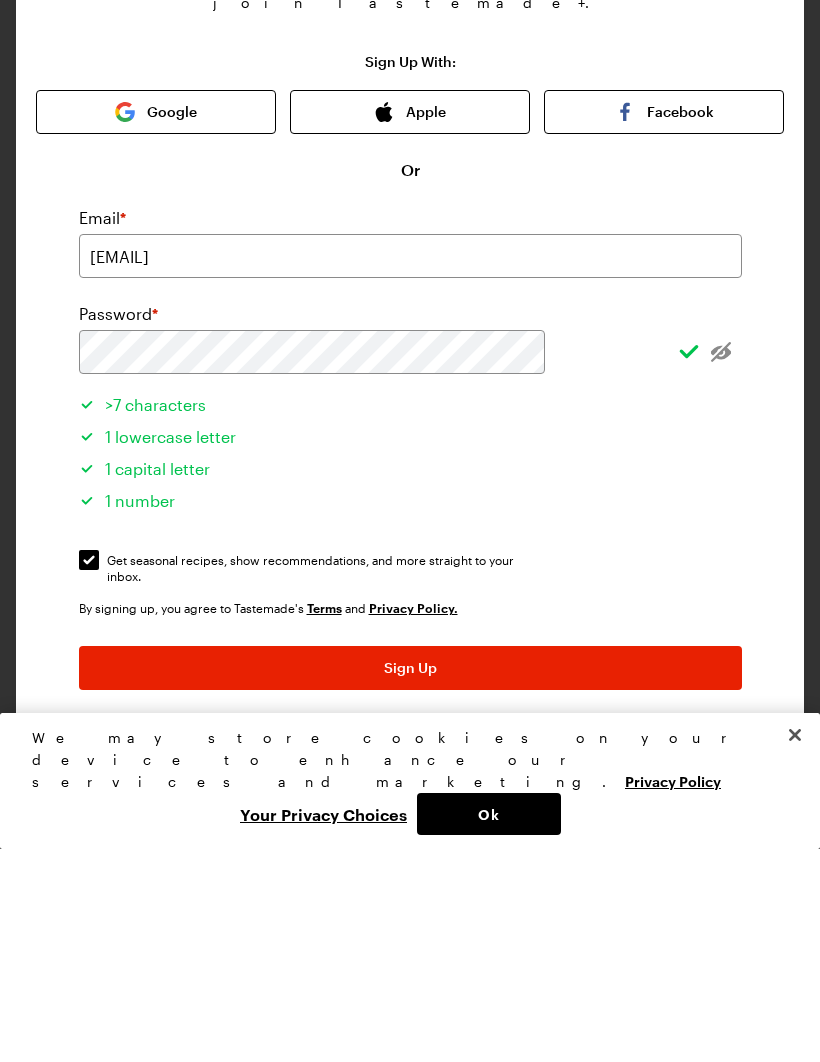 click on "By signing up, you agree to Tastemade's   Terms   and   Privacy Policy. Sign Up Already have an account?  Log In!" at bounding box center (410, 881) 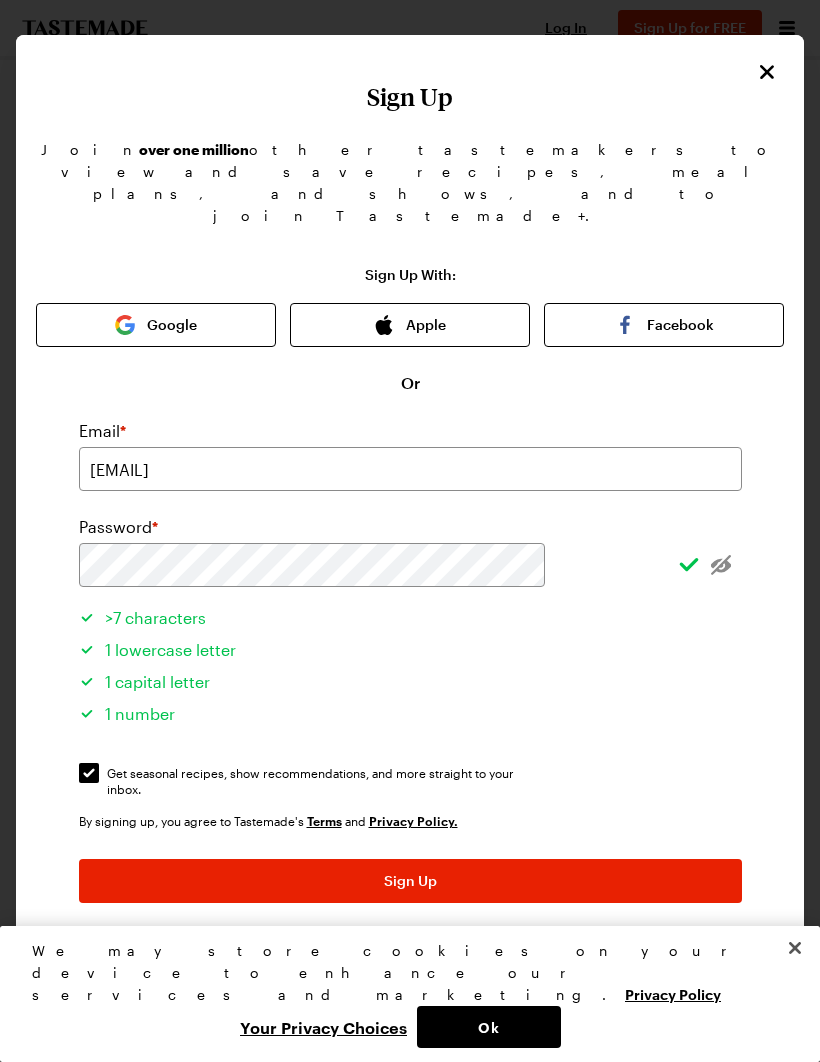 click on "Sign Up" at bounding box center [410, 881] 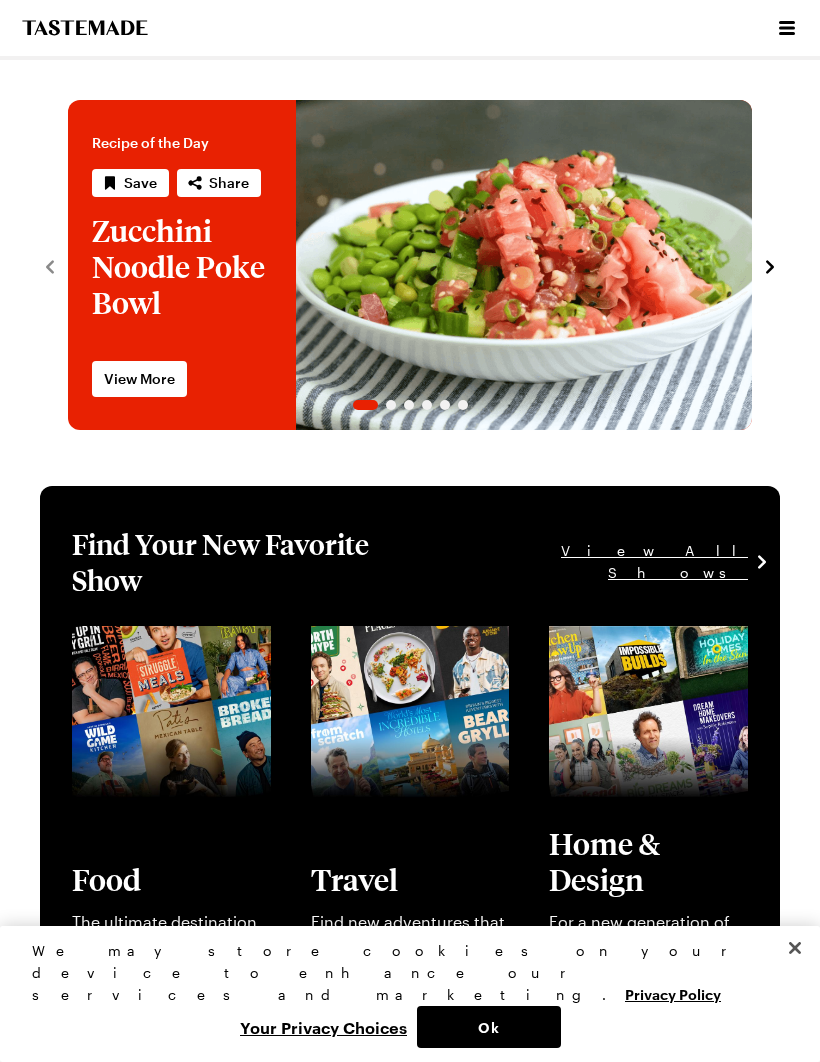 scroll, scrollTop: 5499, scrollLeft: 0, axis: vertical 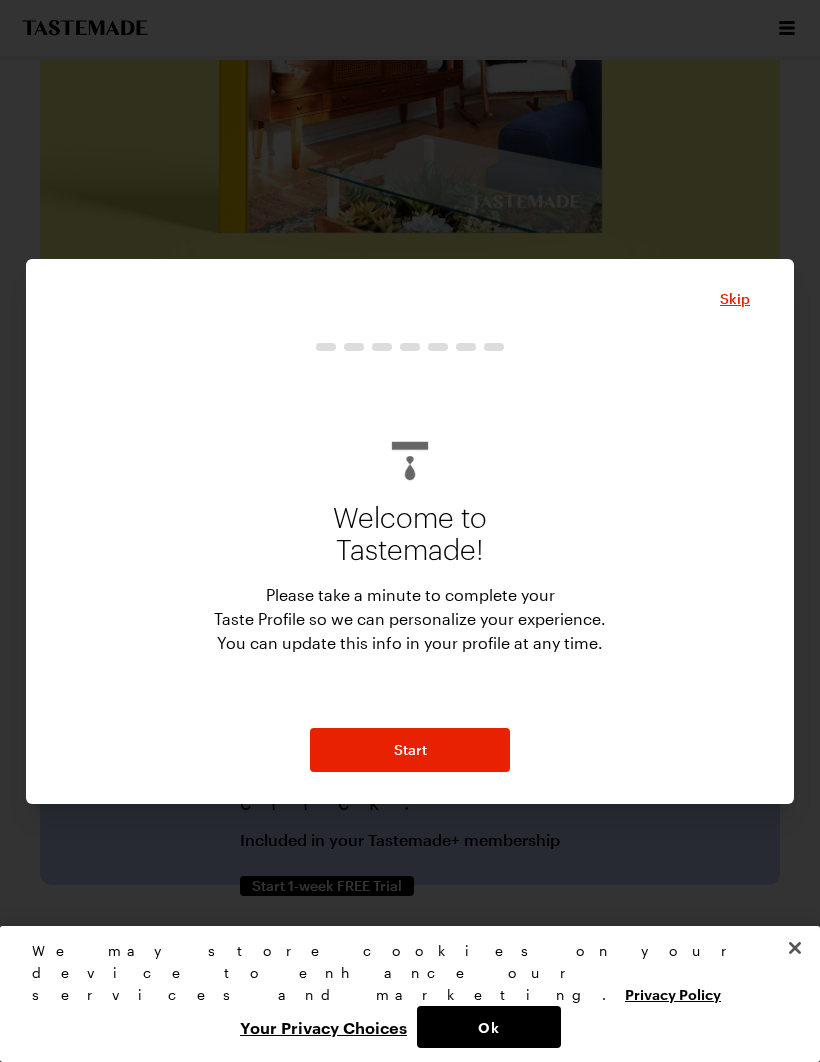click on "Start" at bounding box center [410, 750] 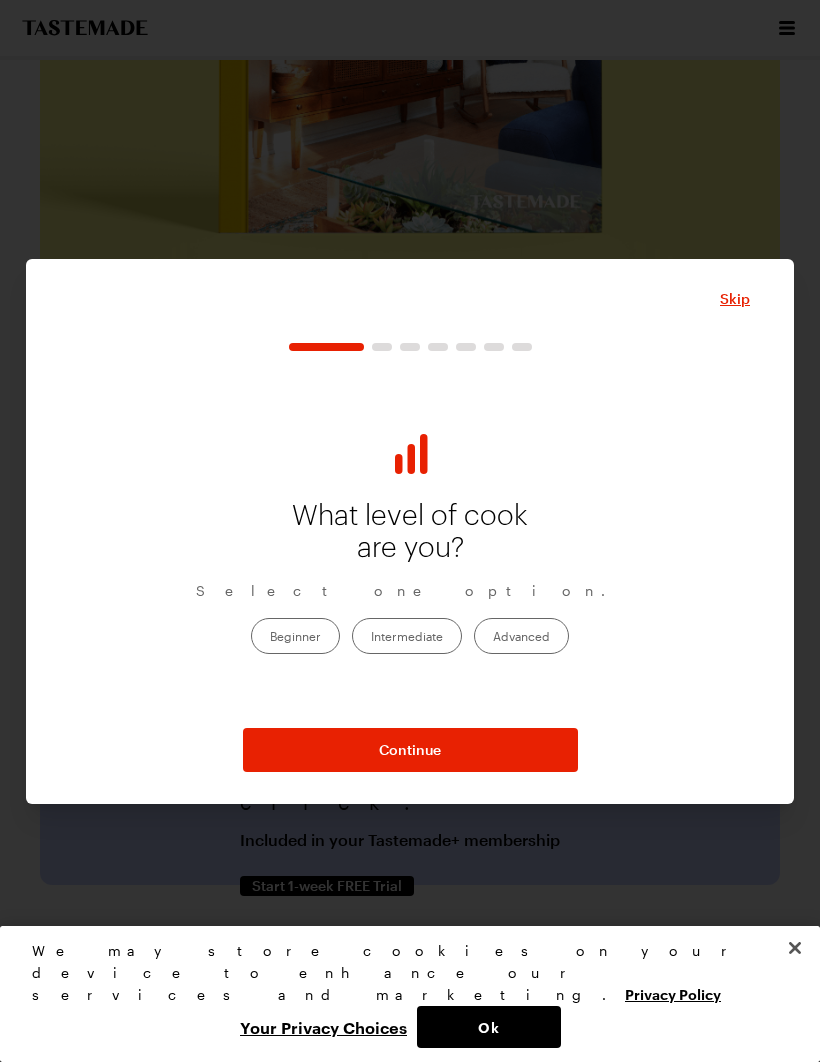 click on "Intermediate" at bounding box center [407, 636] 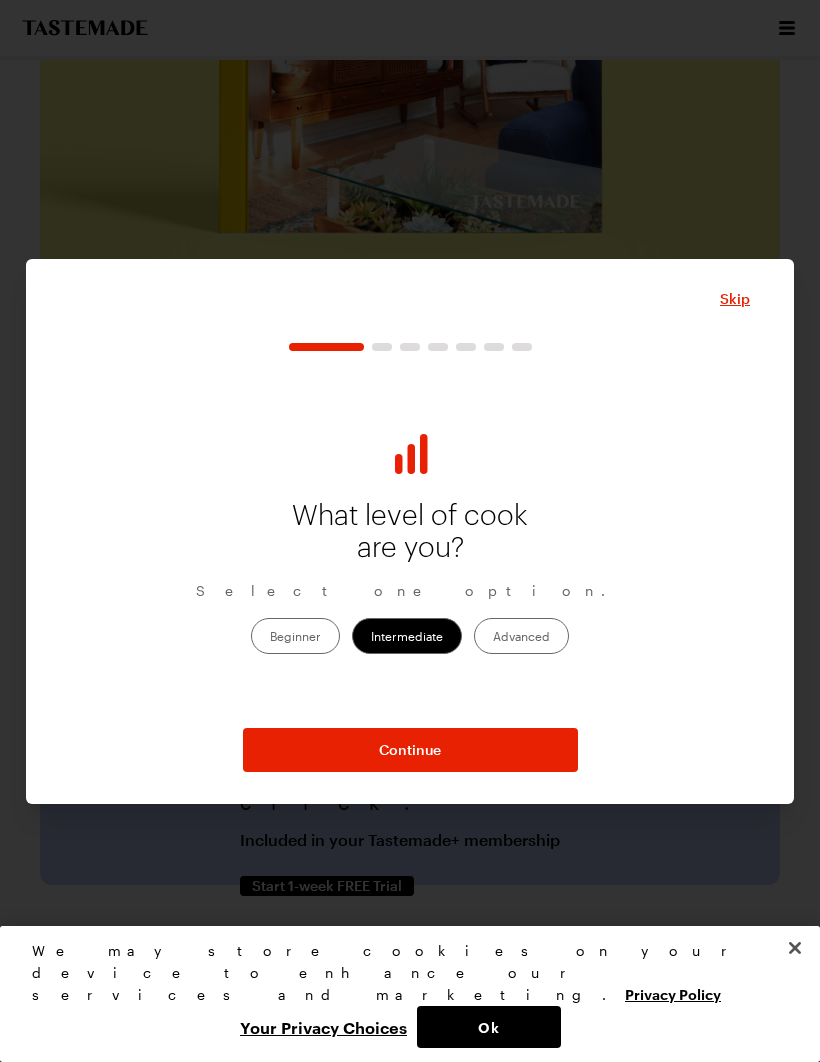 click on "Continue" at bounding box center (410, 750) 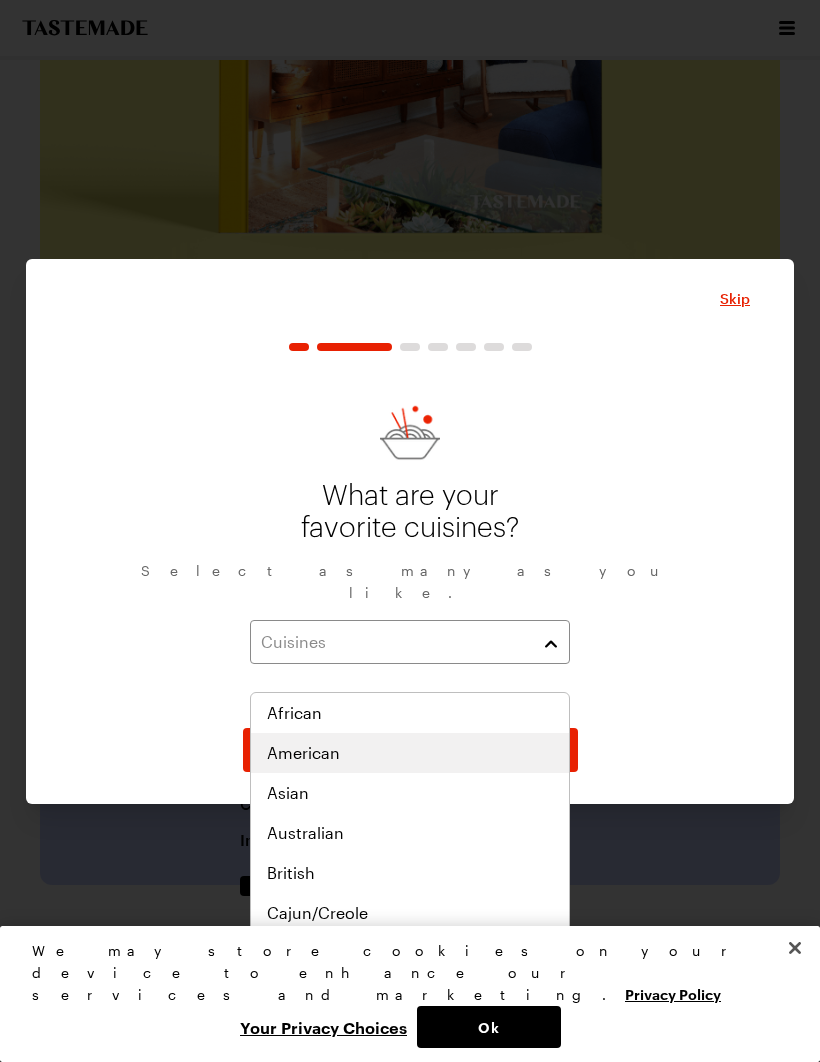 click on "American" at bounding box center (303, 753) 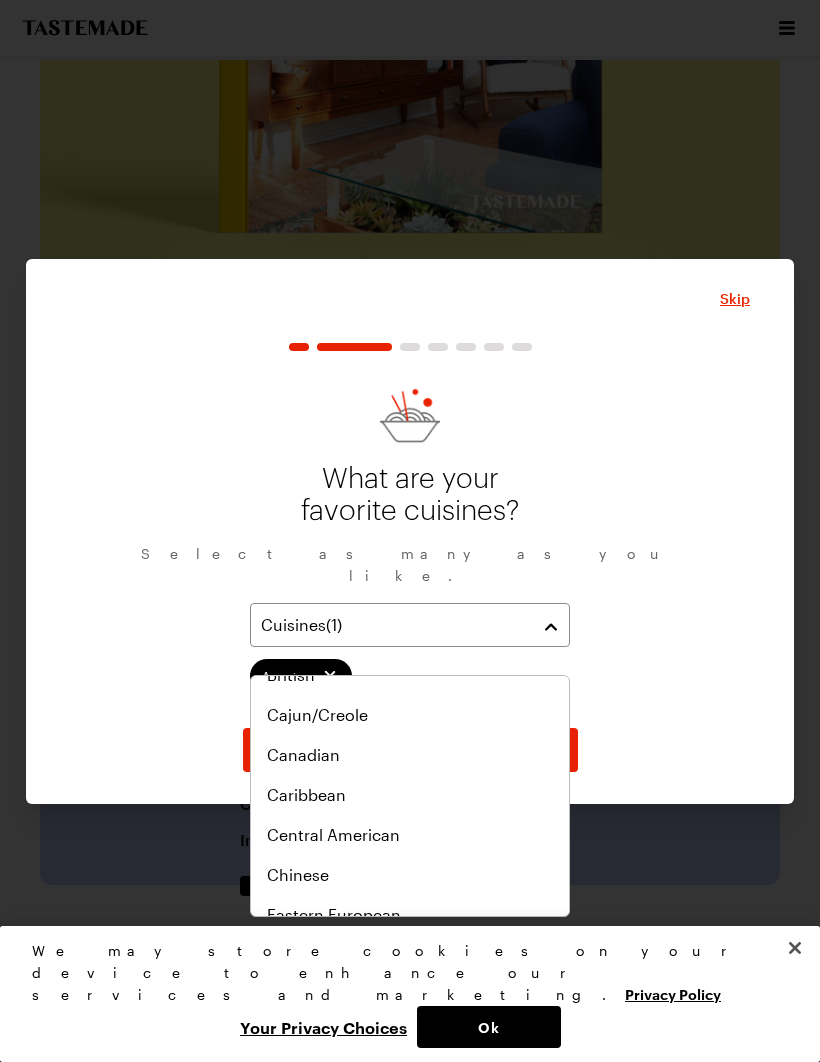 scroll, scrollTop: 185, scrollLeft: 0, axis: vertical 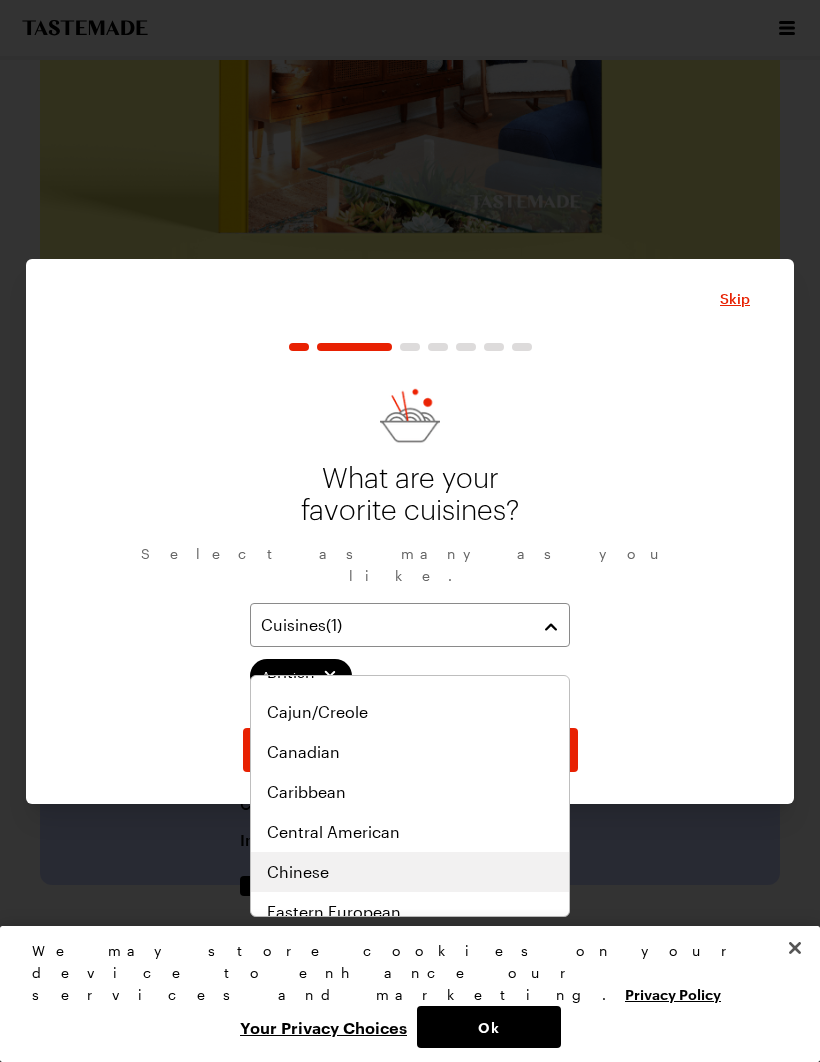 click on "Chinese" at bounding box center [298, 872] 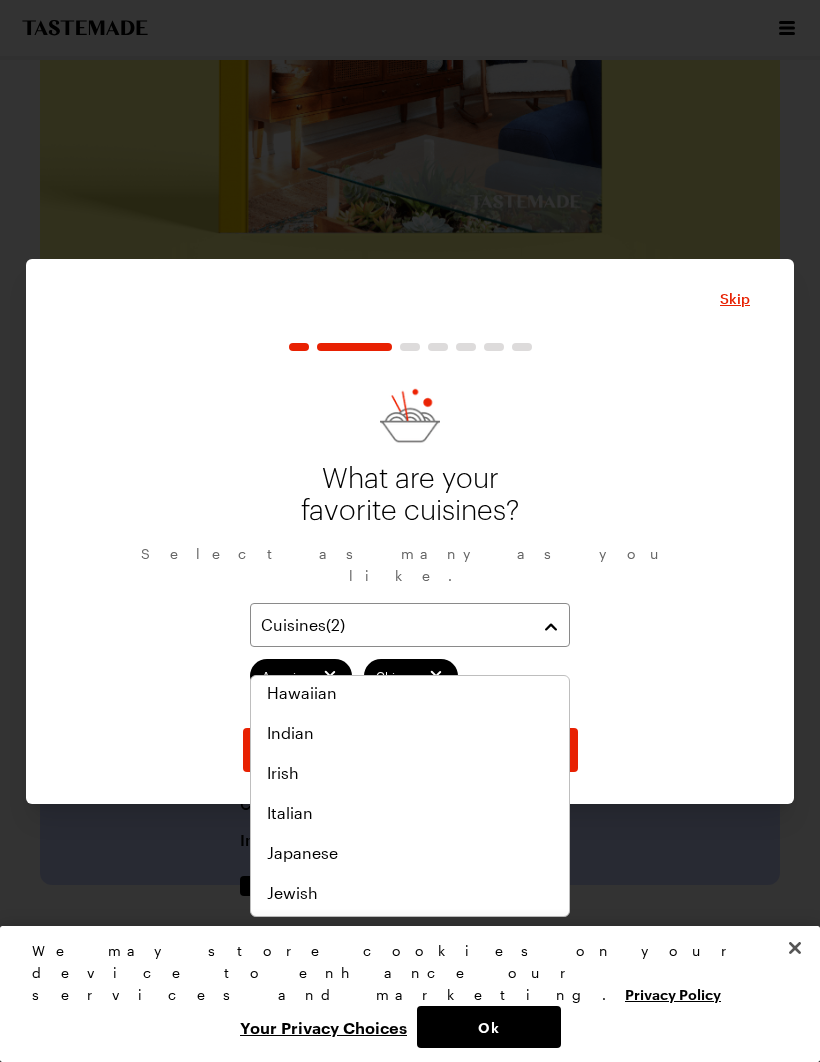 scroll, scrollTop: 606, scrollLeft: 0, axis: vertical 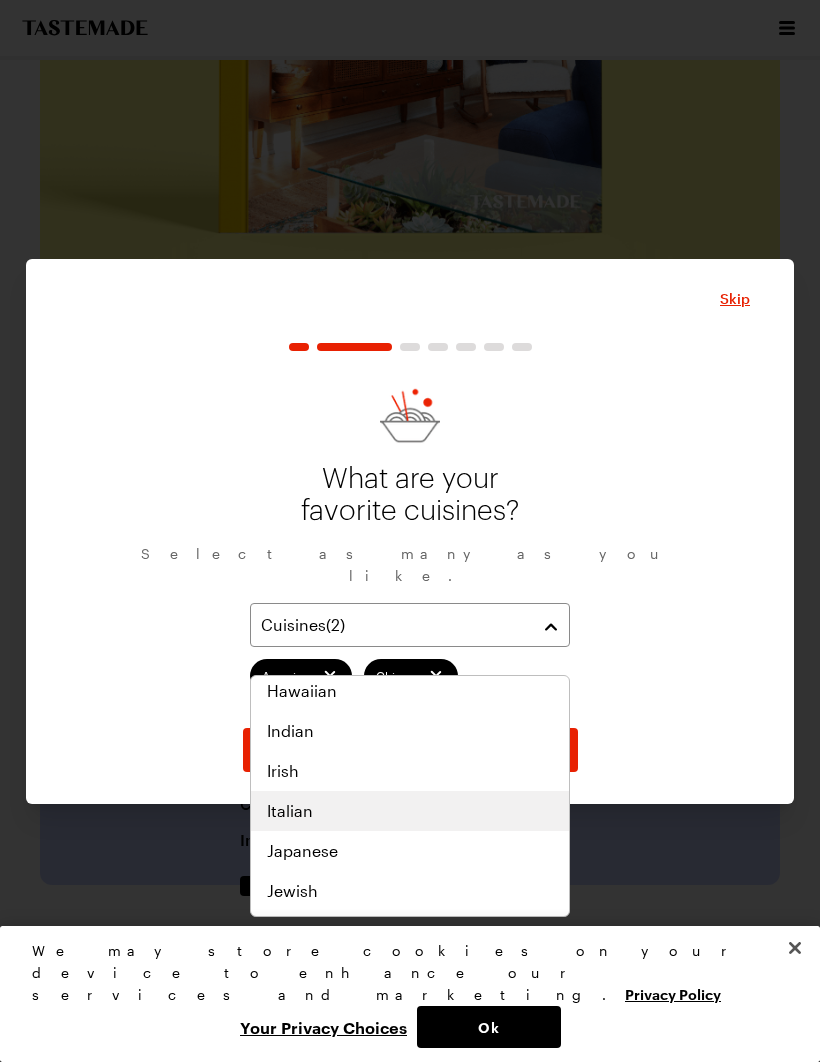 click on "Italian" at bounding box center (290, 811) 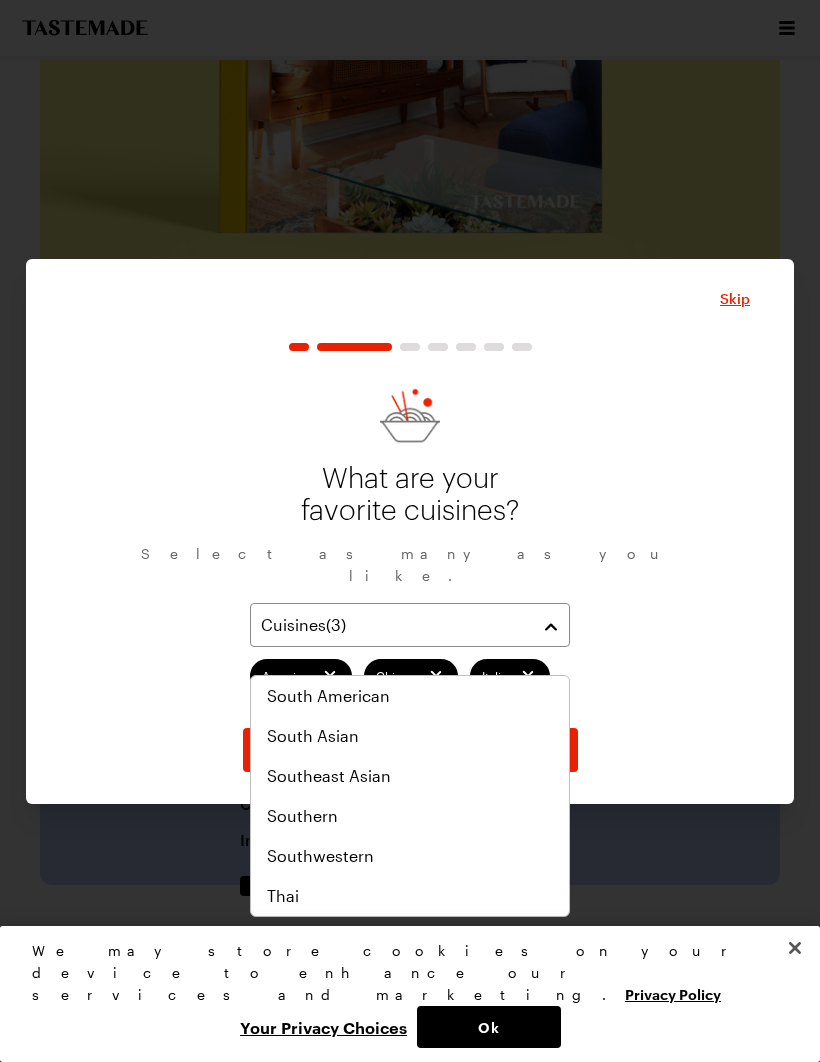 scroll, scrollTop: 1041, scrollLeft: 0, axis: vertical 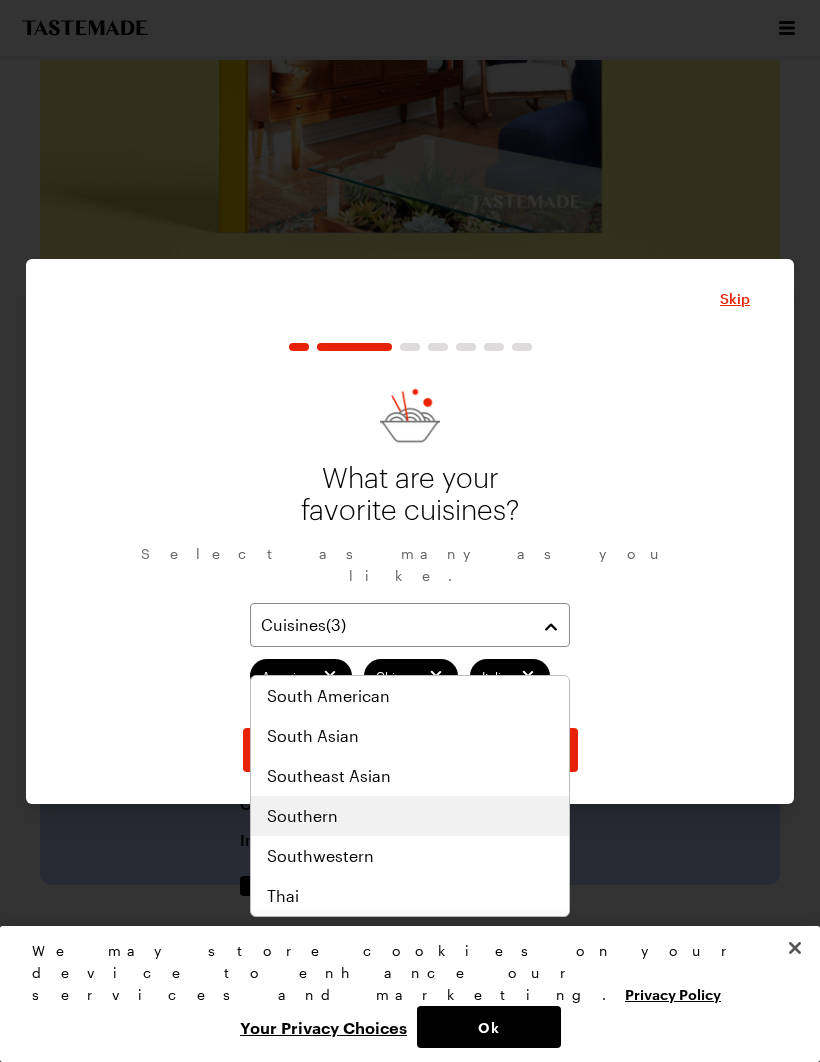 click on "Southern" at bounding box center [302, 816] 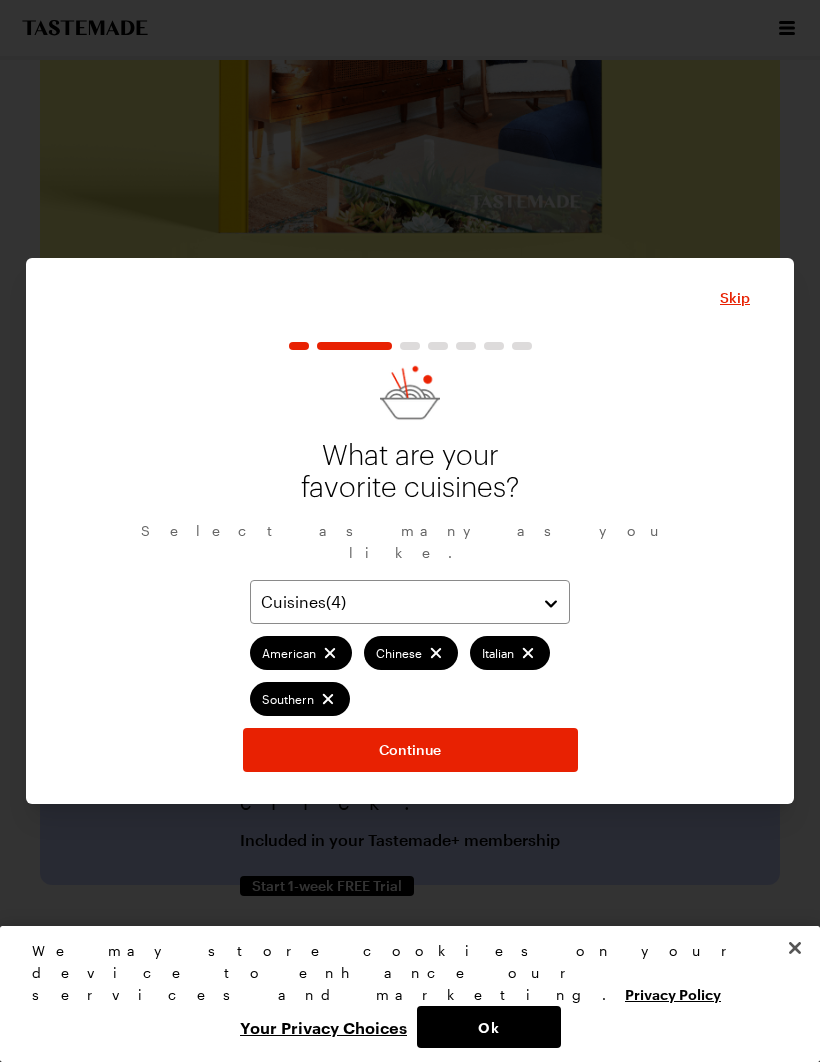 click on "Continue" at bounding box center [410, 750] 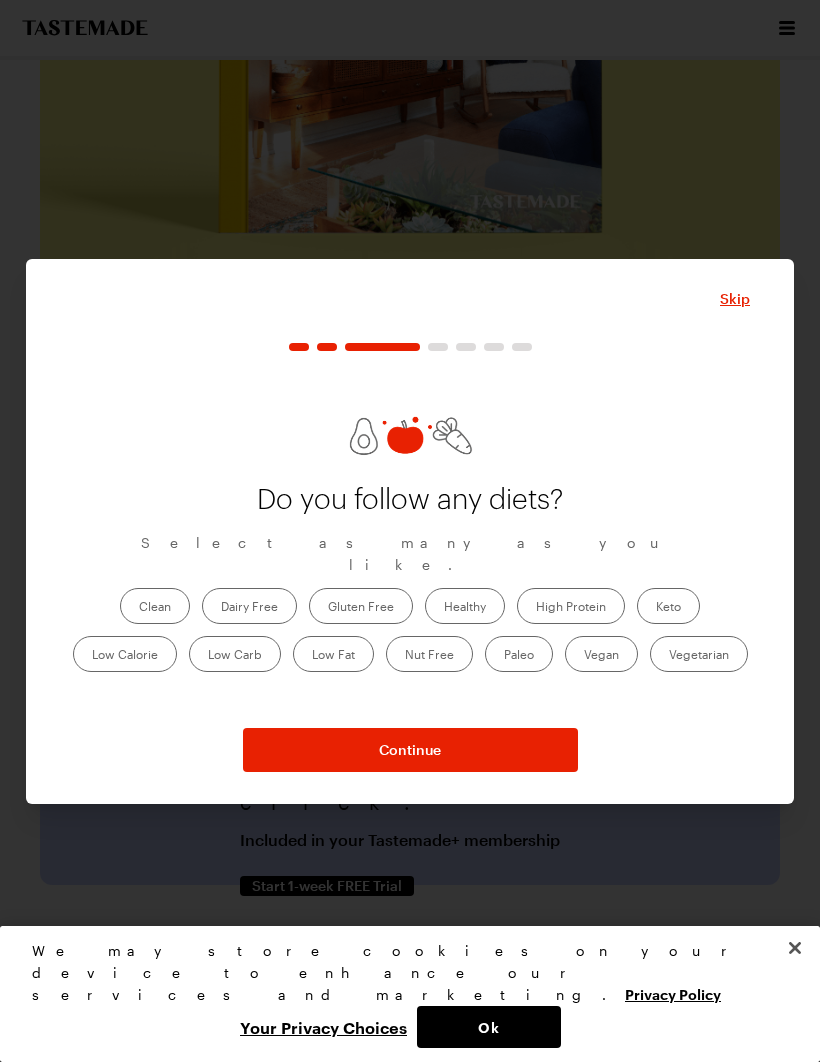 click on "Low Carb" at bounding box center [235, 654] 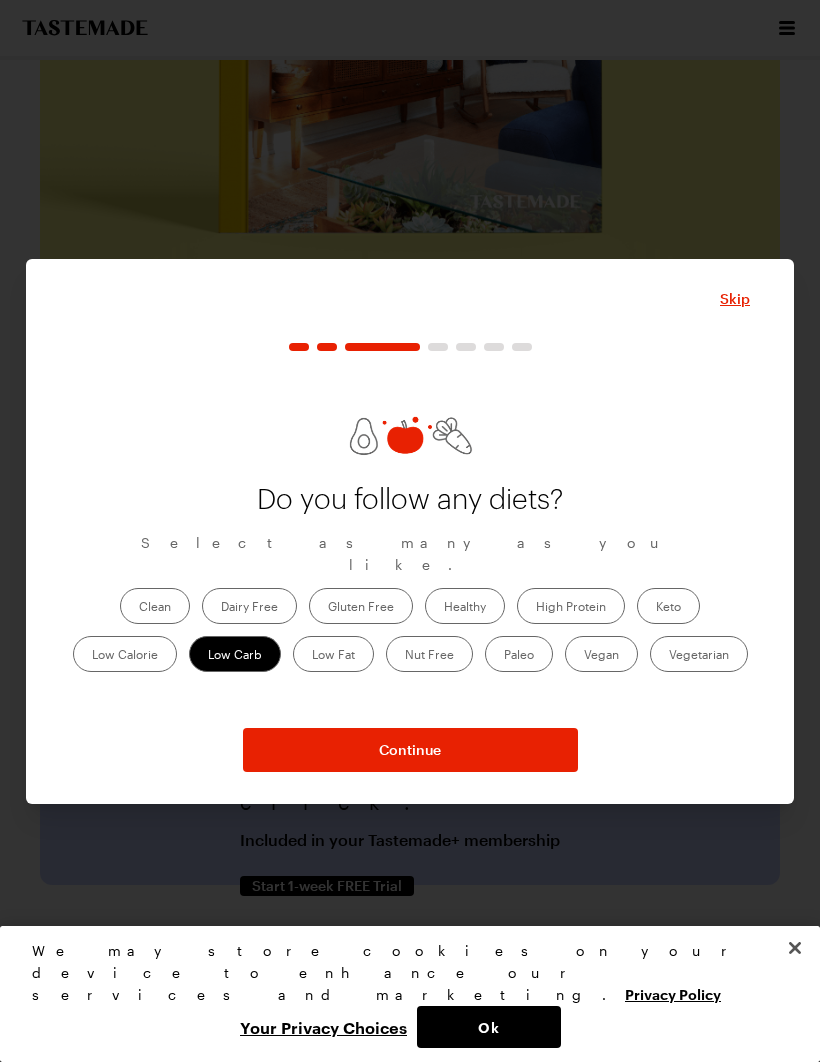 click on "Gluten Free" at bounding box center (361, 606) 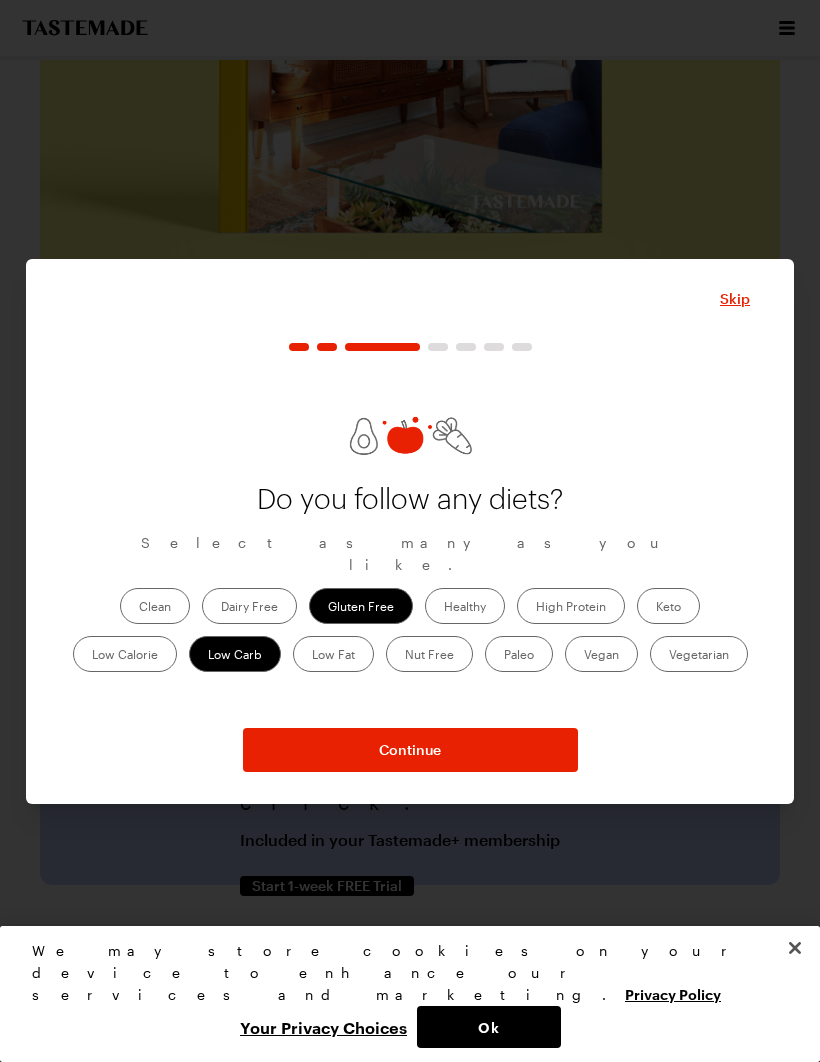 click on "Continue" at bounding box center (410, 750) 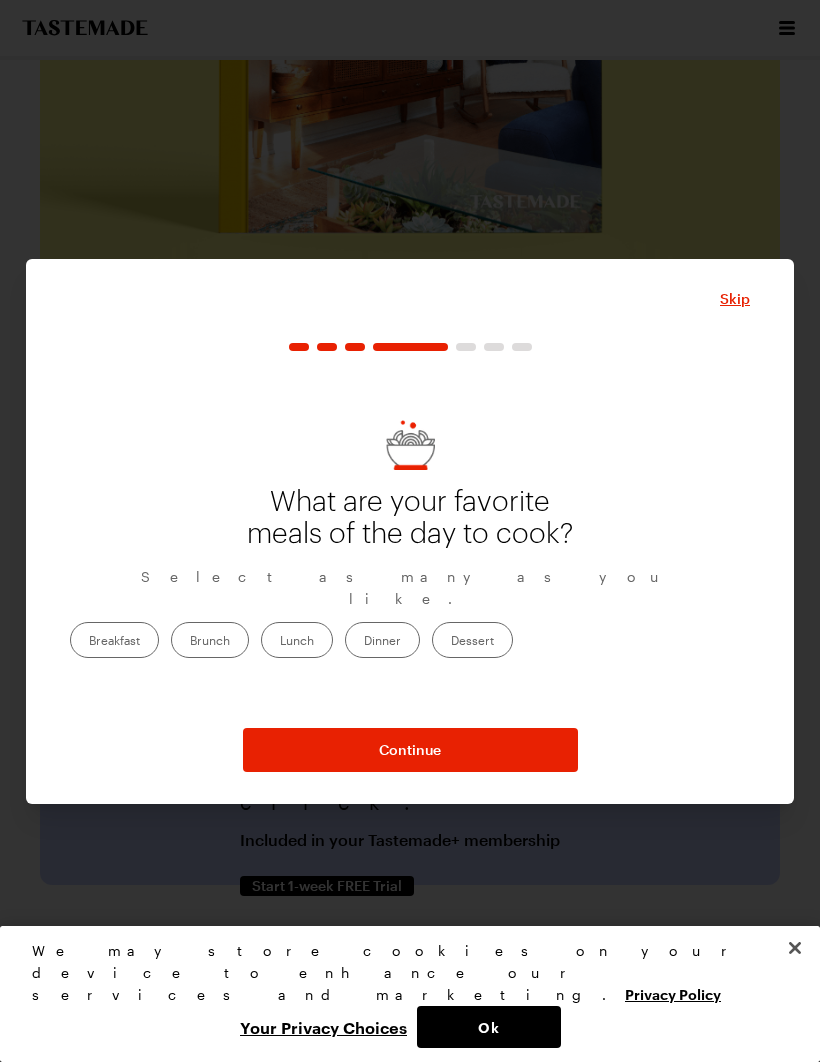 click on "Lunch" at bounding box center (297, 640) 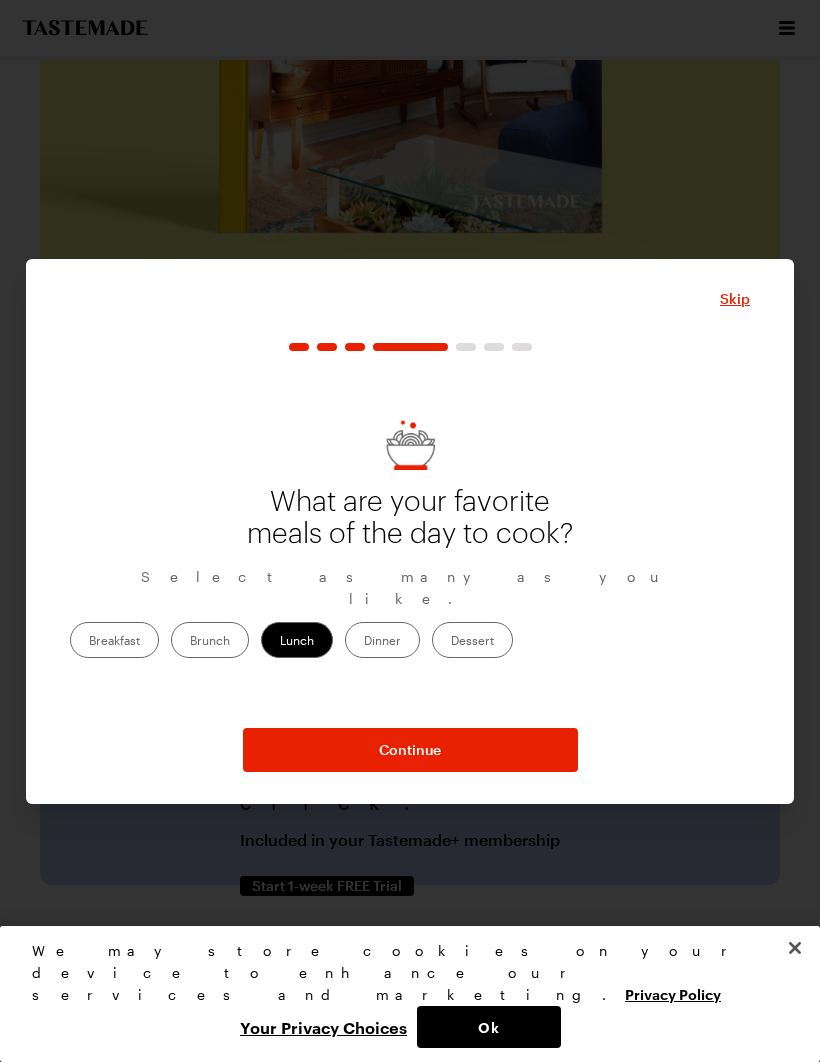 click on "Dinner" at bounding box center (382, 640) 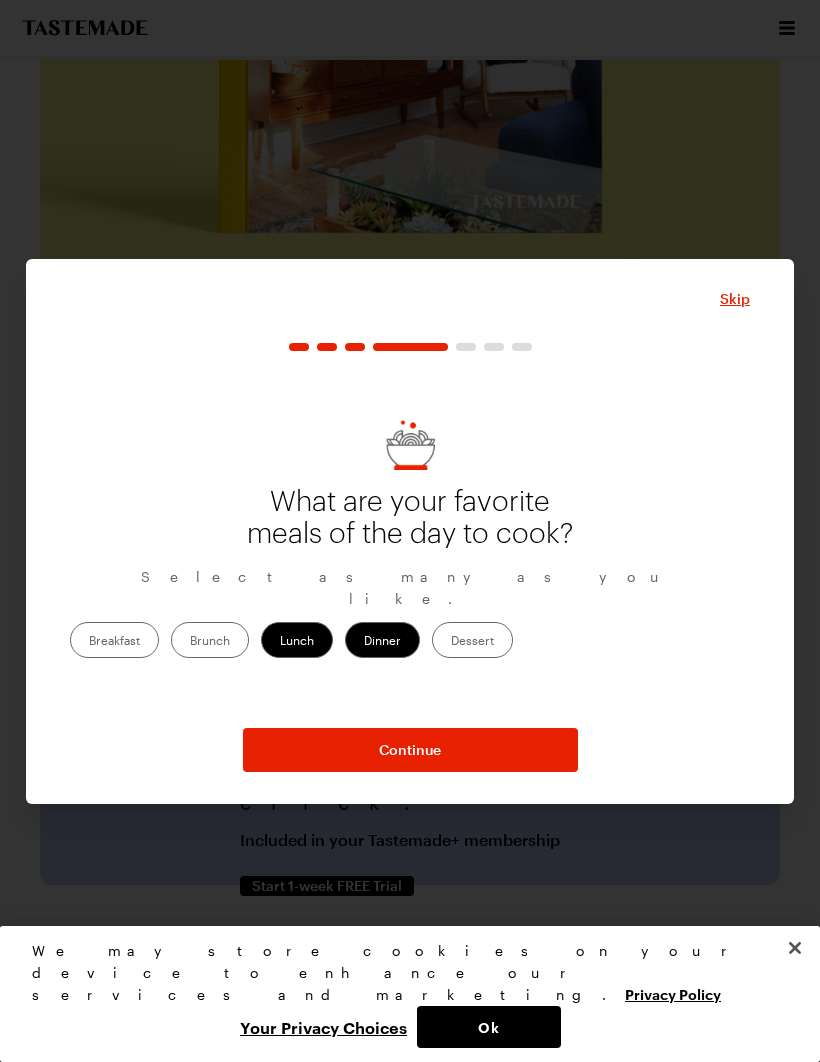 click on "Continue" at bounding box center (410, 750) 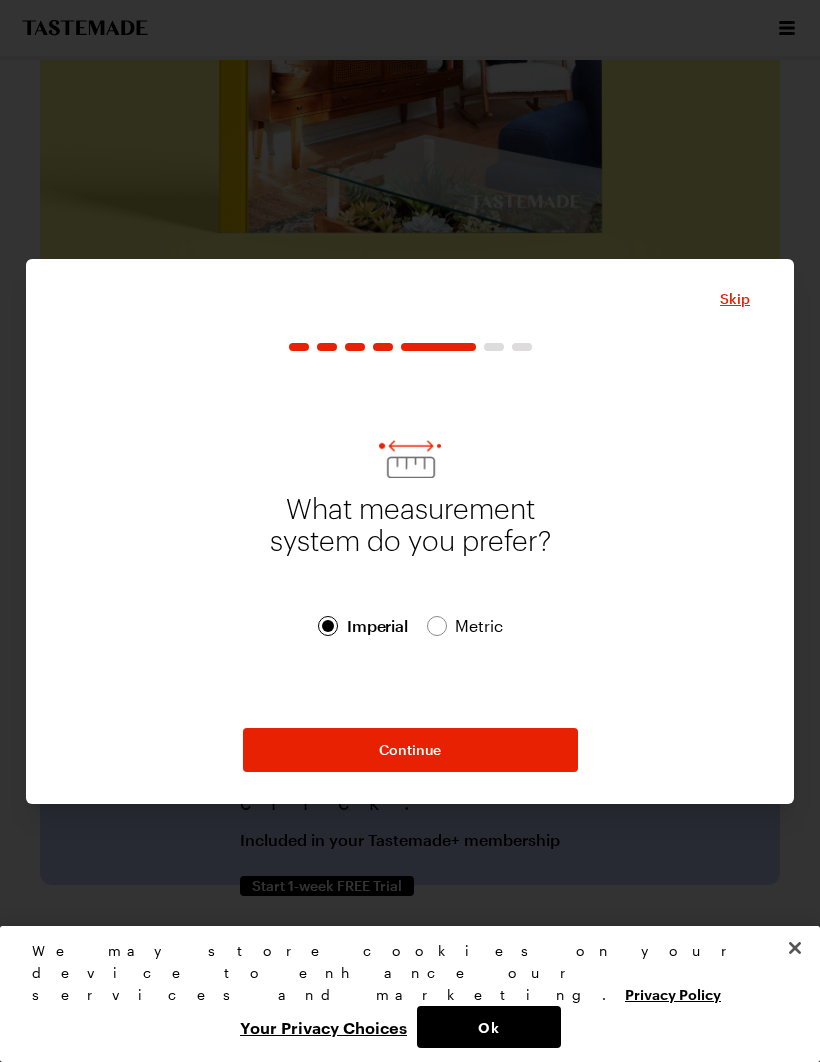 click on "Continue" at bounding box center (410, 750) 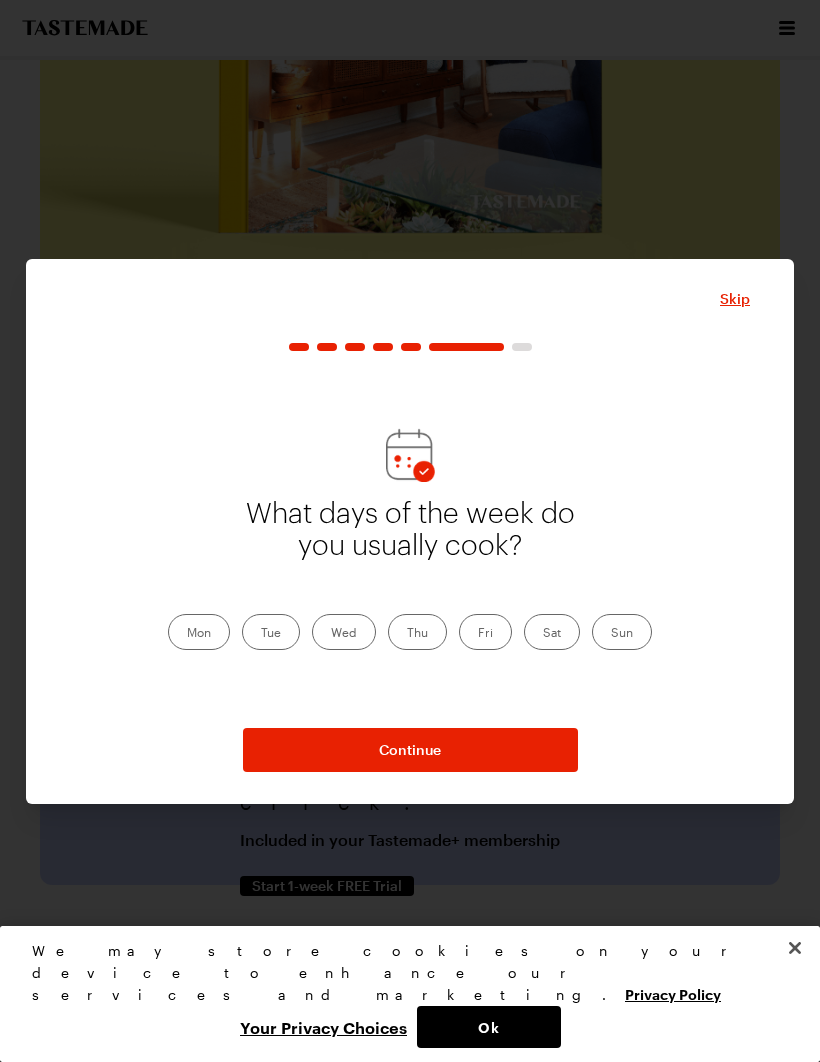 click on "Mon" at bounding box center [199, 632] 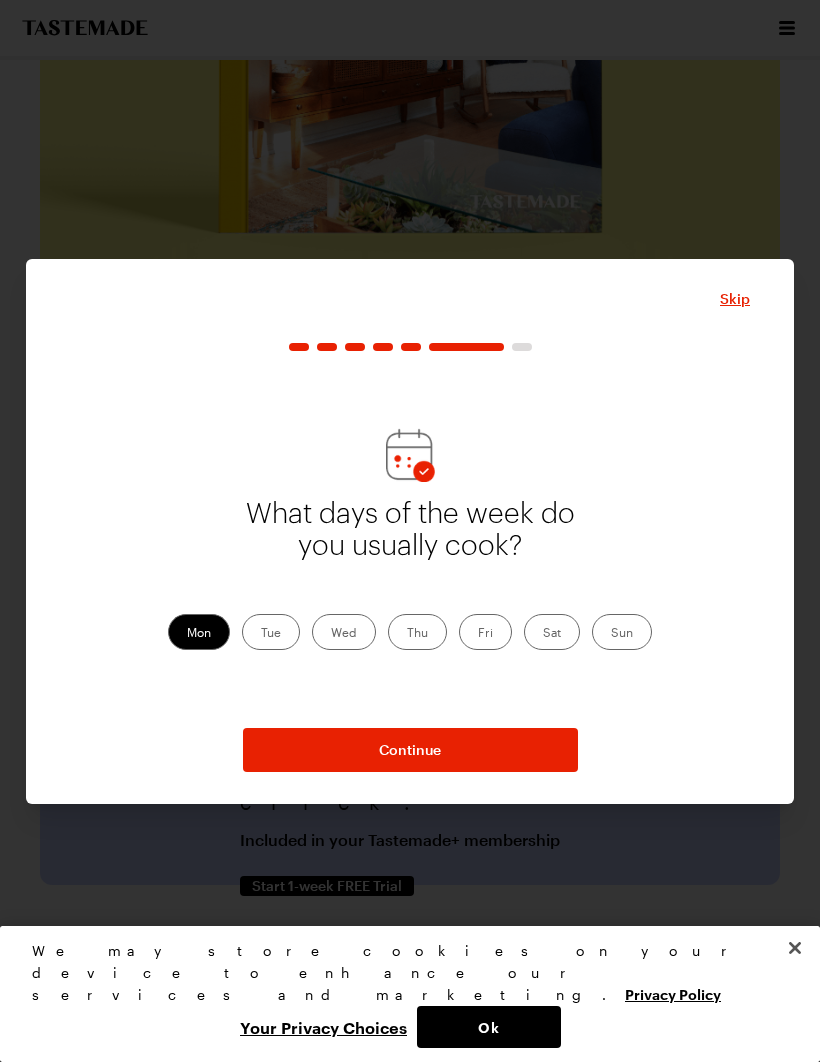 click on "Tue" at bounding box center [271, 632] 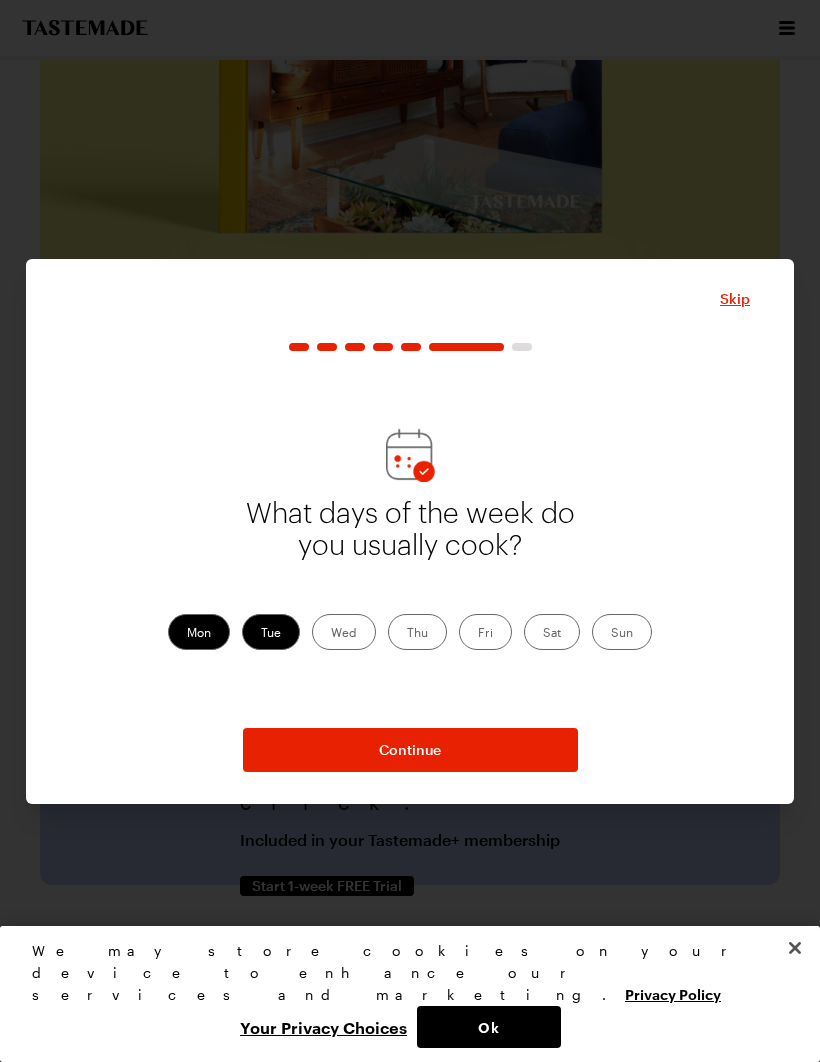 click on "Wed" at bounding box center (344, 632) 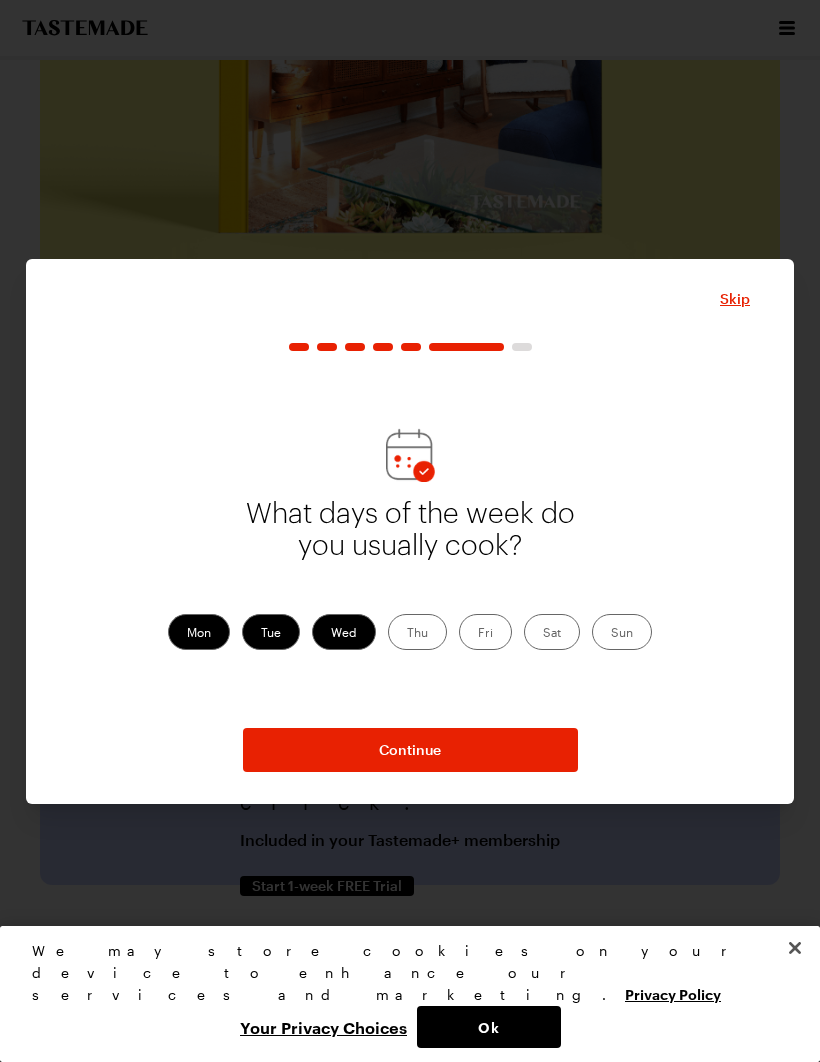 click on "Thu" at bounding box center [417, 632] 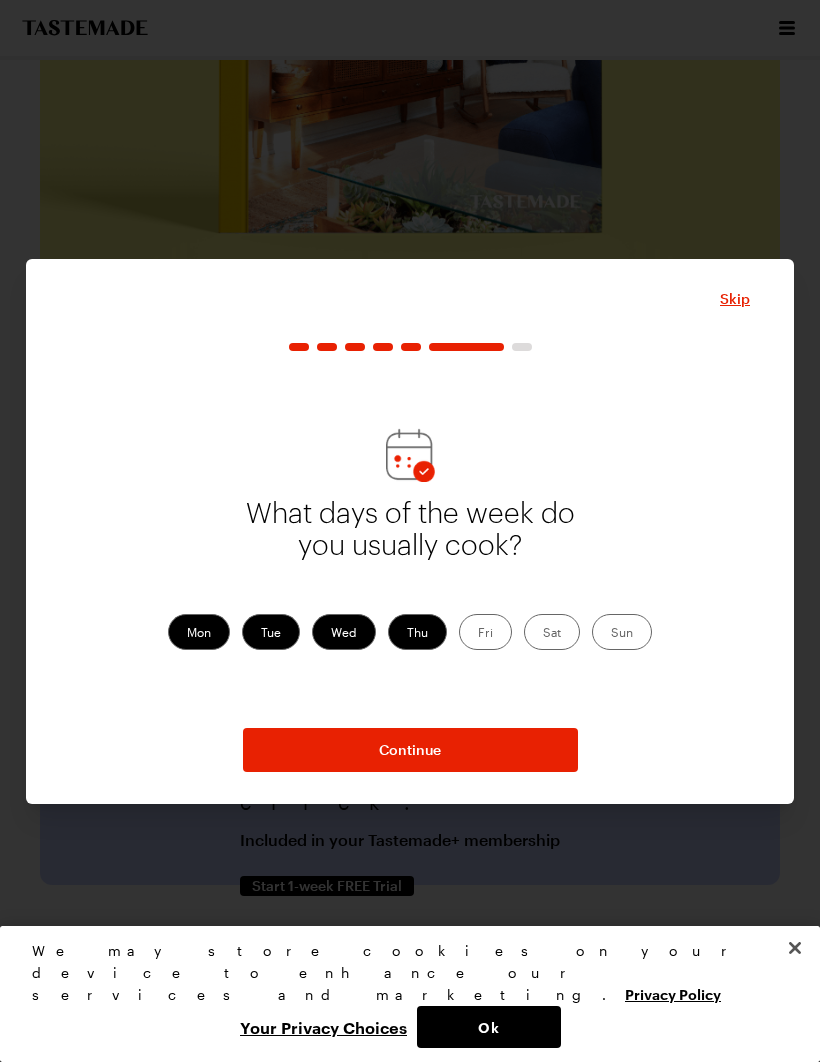 click on "Fri" at bounding box center (485, 632) 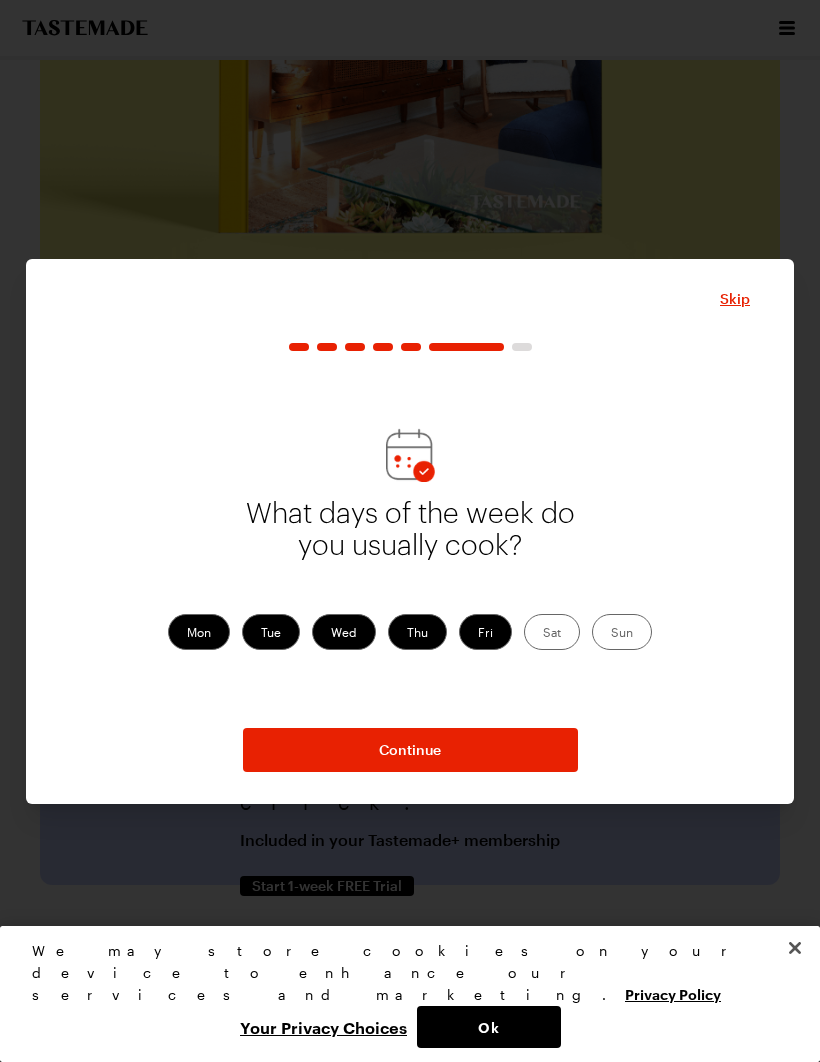 click on "Sun" at bounding box center (622, 632) 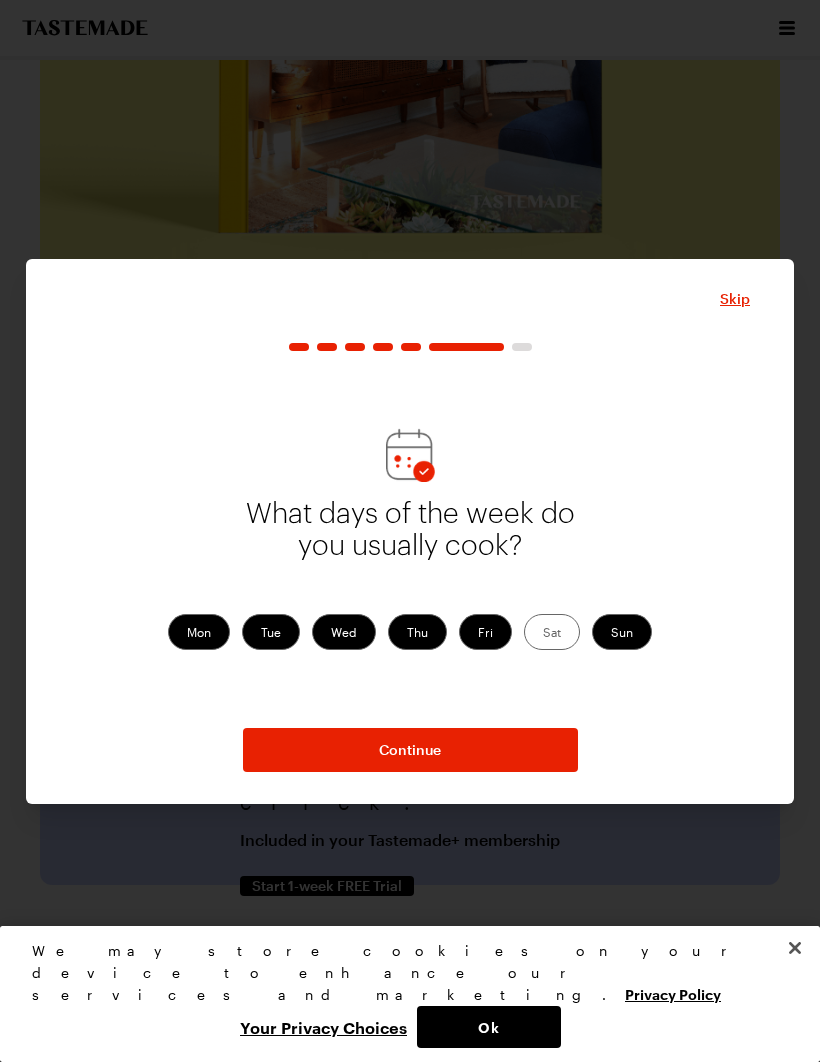 click on "Continue" at bounding box center (410, 750) 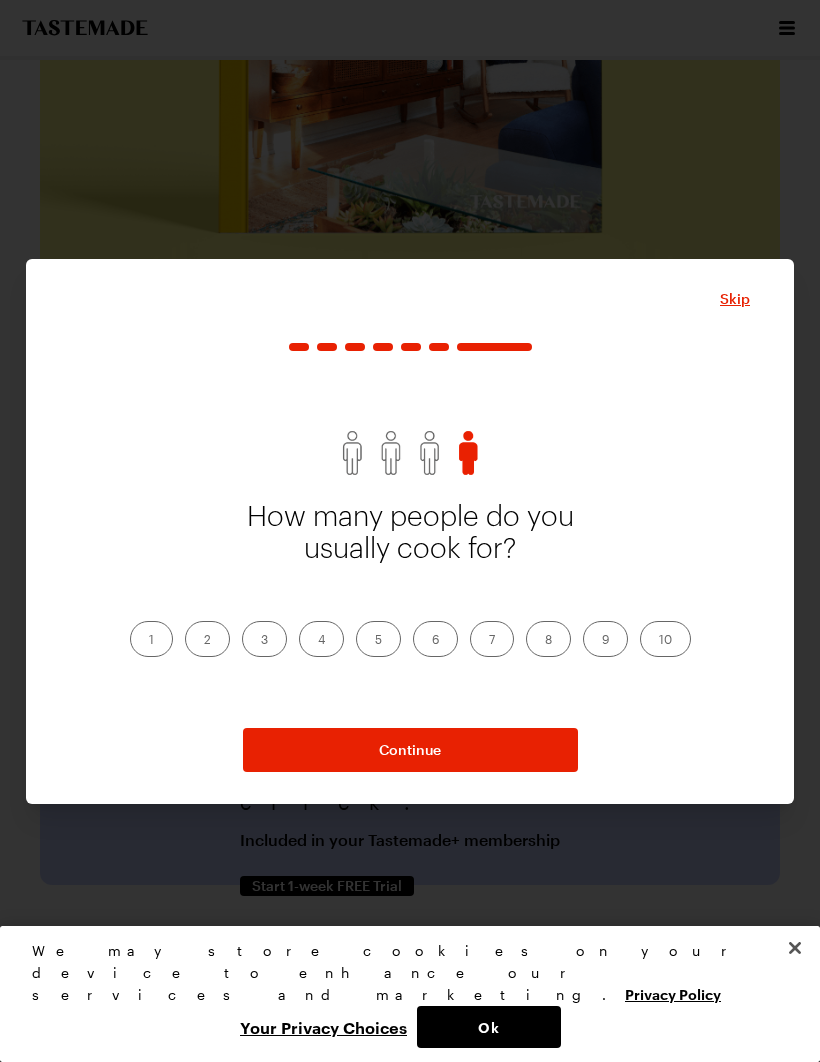 click on "5" at bounding box center [378, 639] 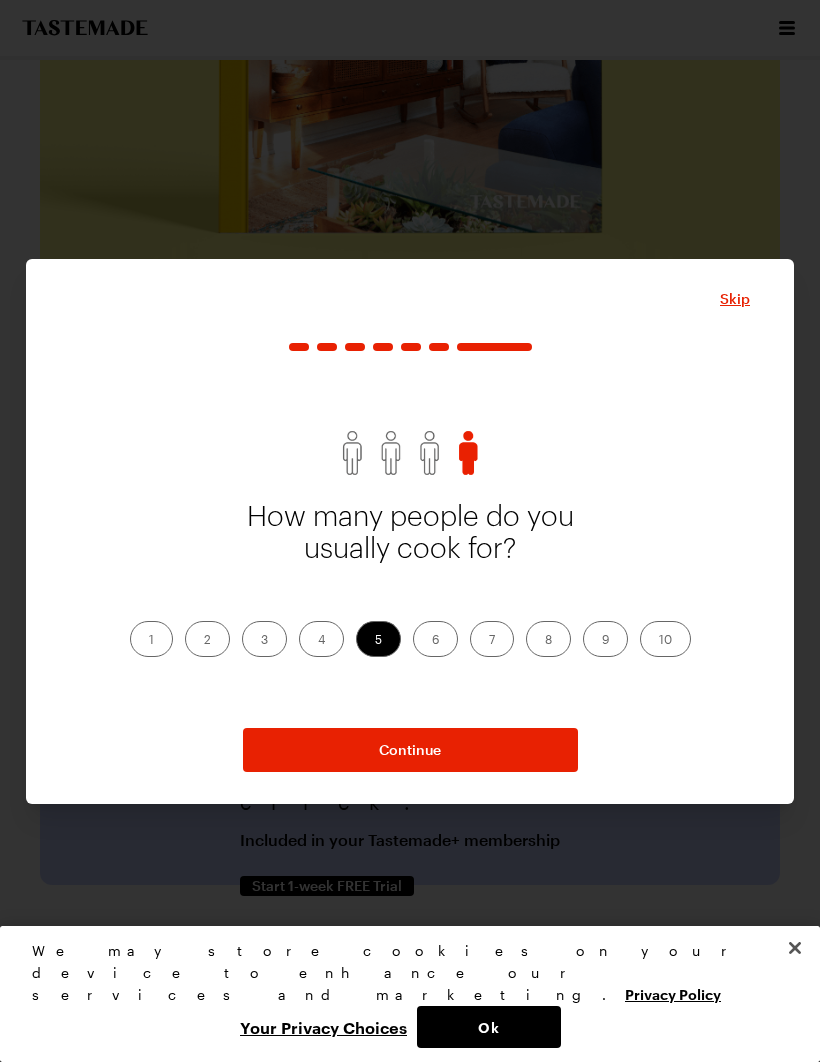 click on "Continue" at bounding box center [410, 750] 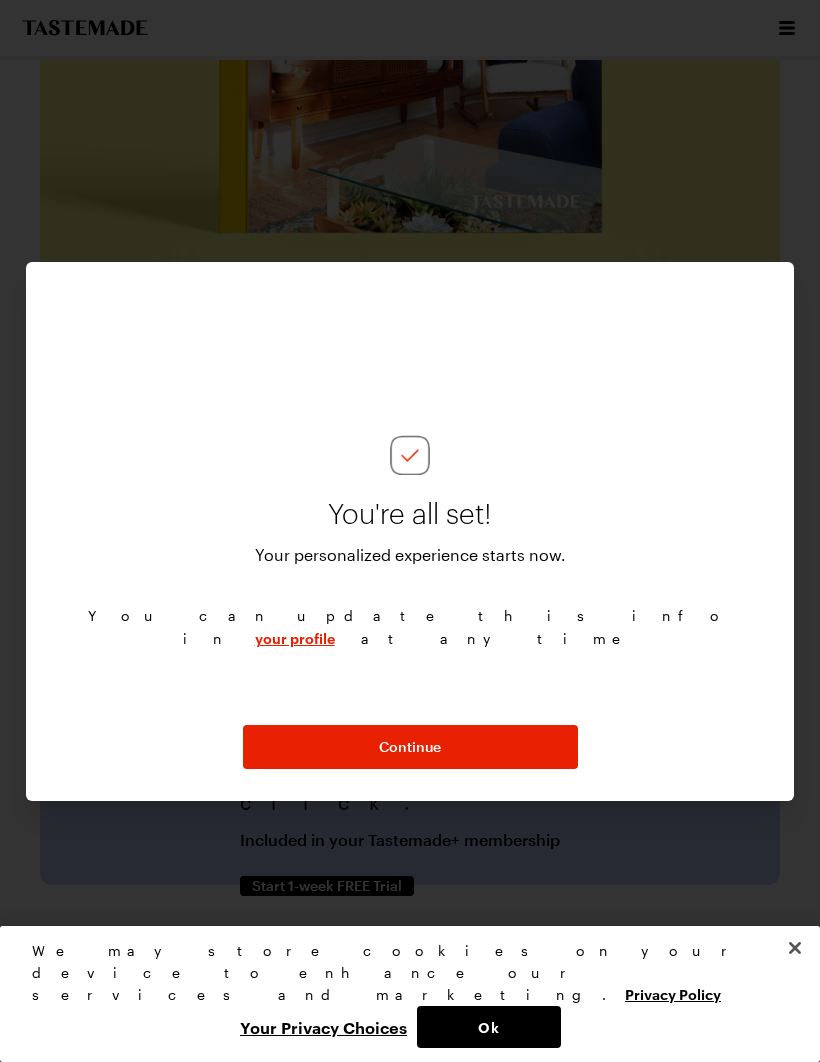 click on "Continue" at bounding box center (410, 747) 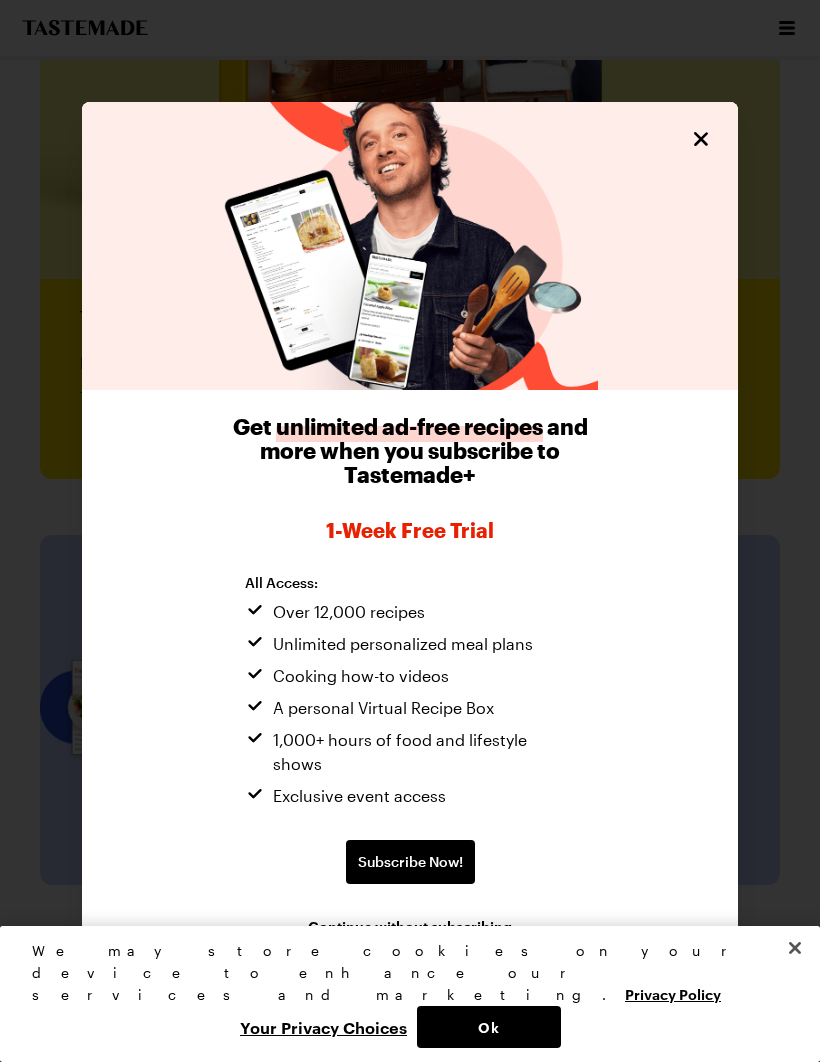 click on "Continue without subscribing" at bounding box center [410, 926] 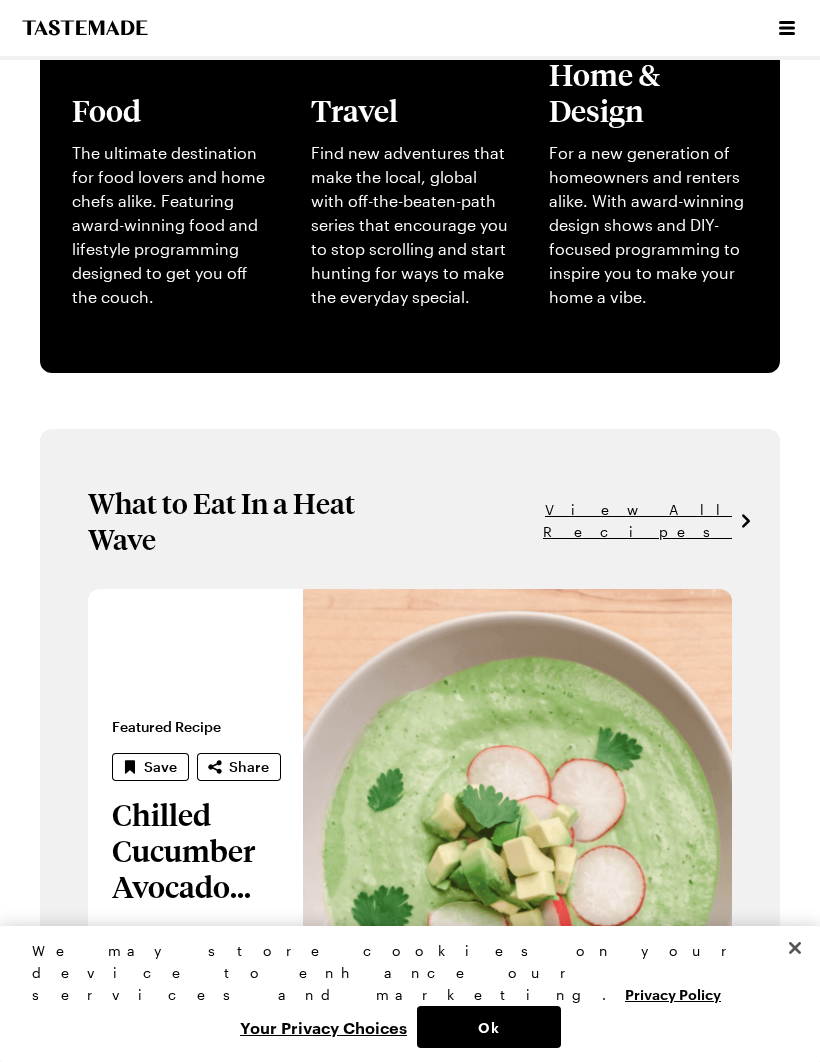 scroll, scrollTop: 0, scrollLeft: 0, axis: both 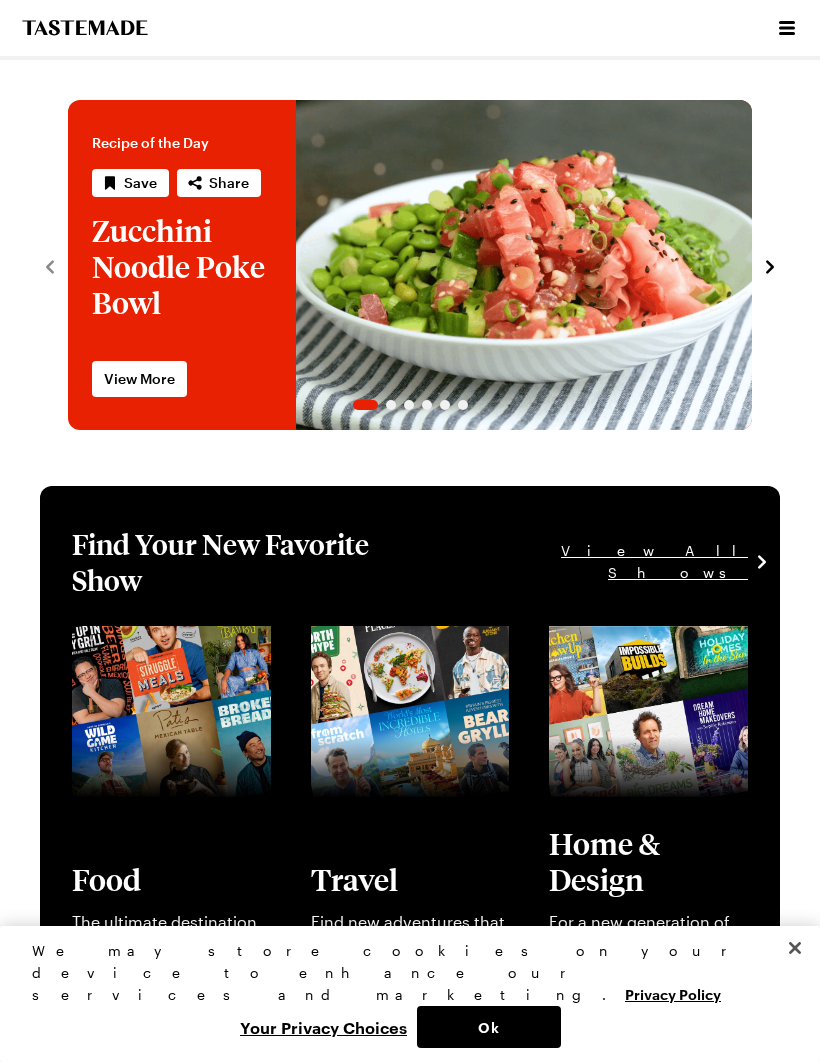 click on "Cooking Shows Streaming Tastemade +" at bounding box center (410, 28) 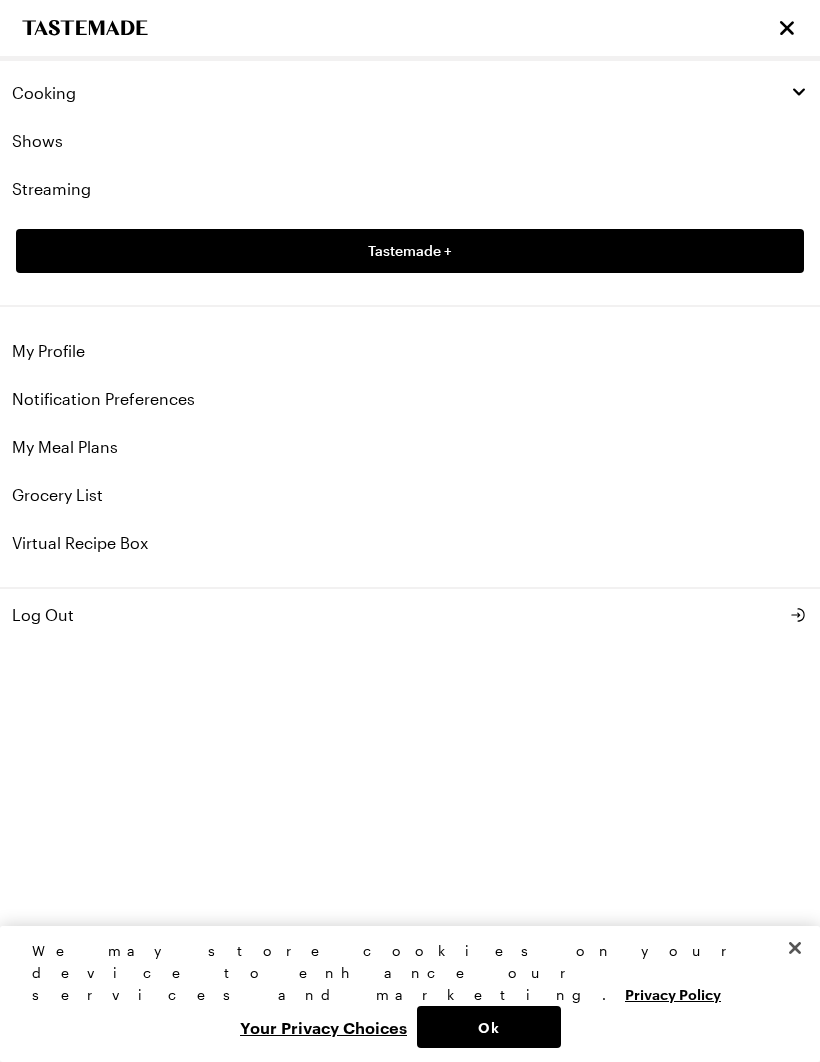 click on "Shows" at bounding box center (410, 141) 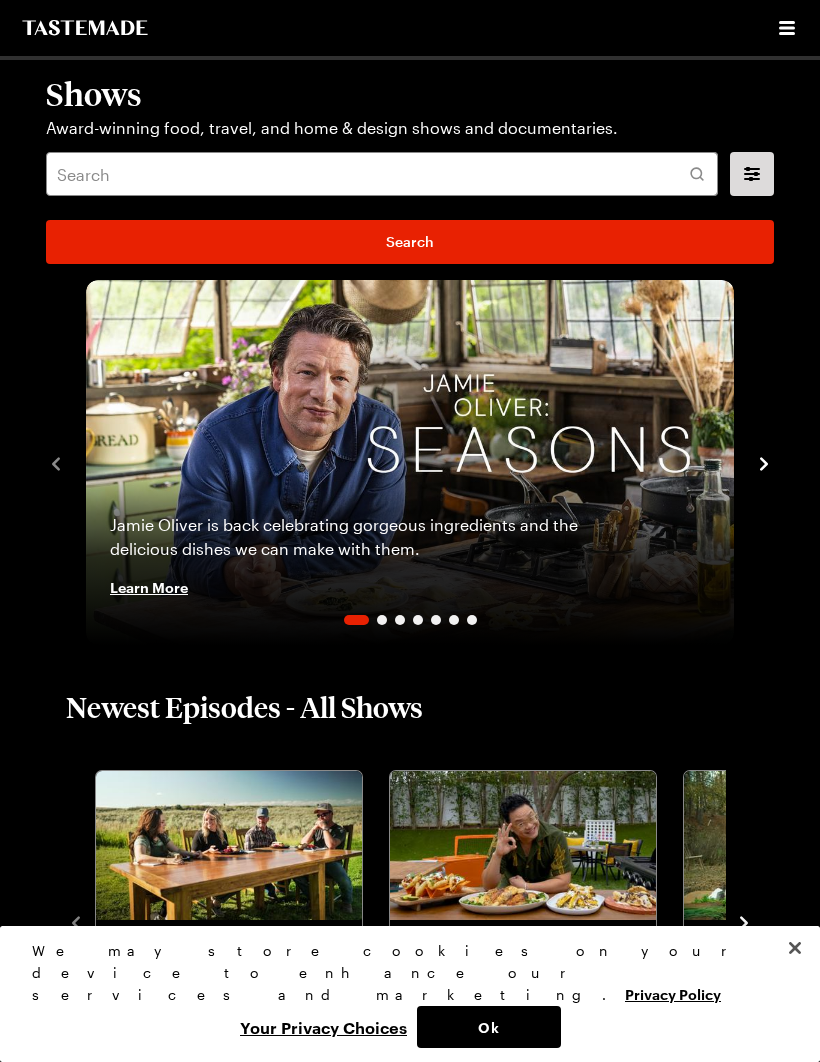 click at bounding box center (410, 462) 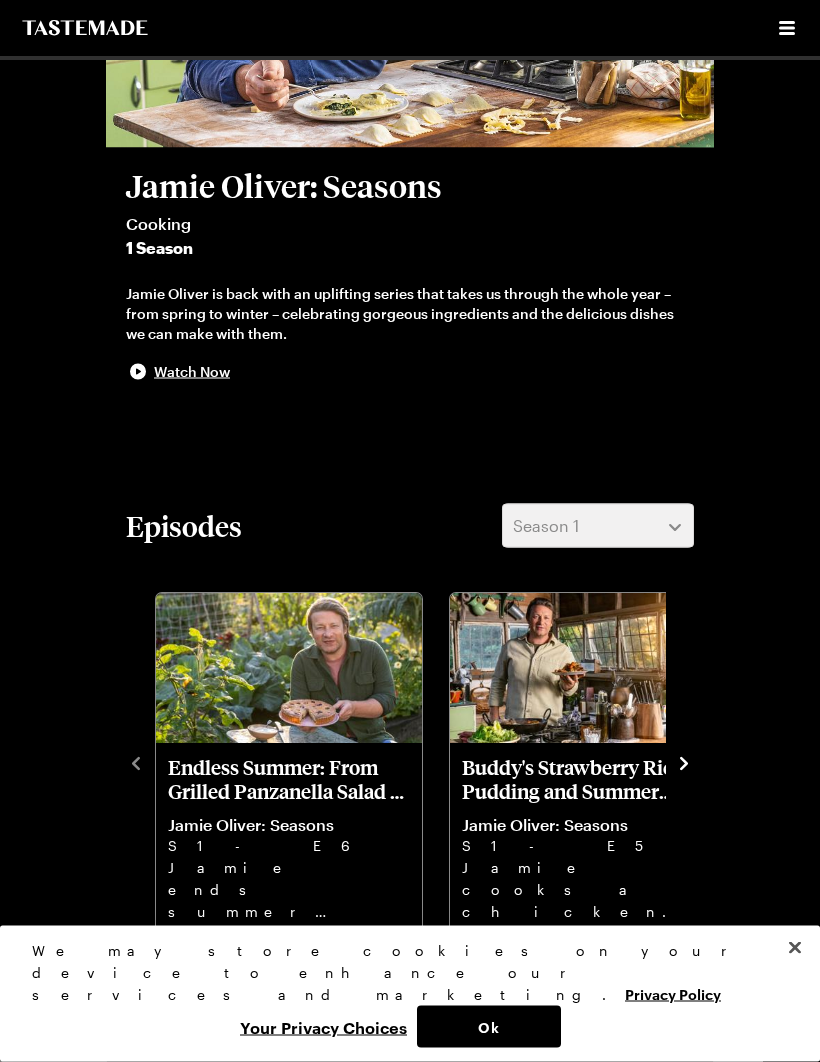scroll, scrollTop: 326, scrollLeft: 0, axis: vertical 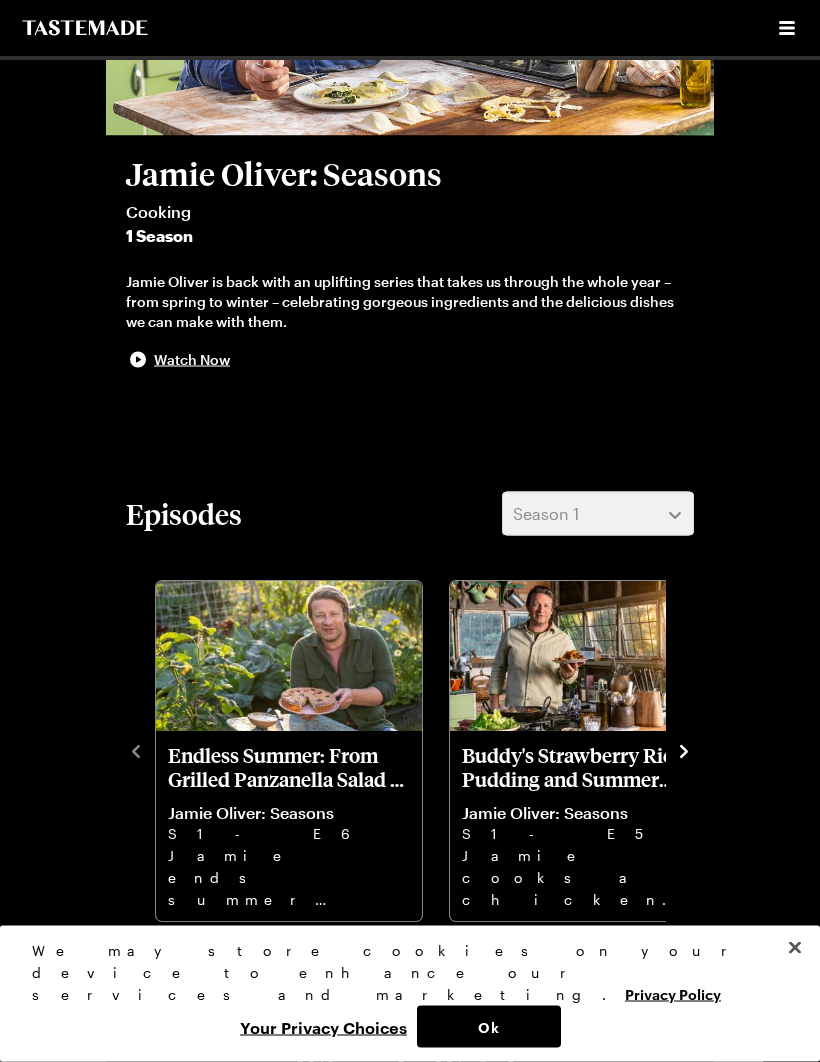 click 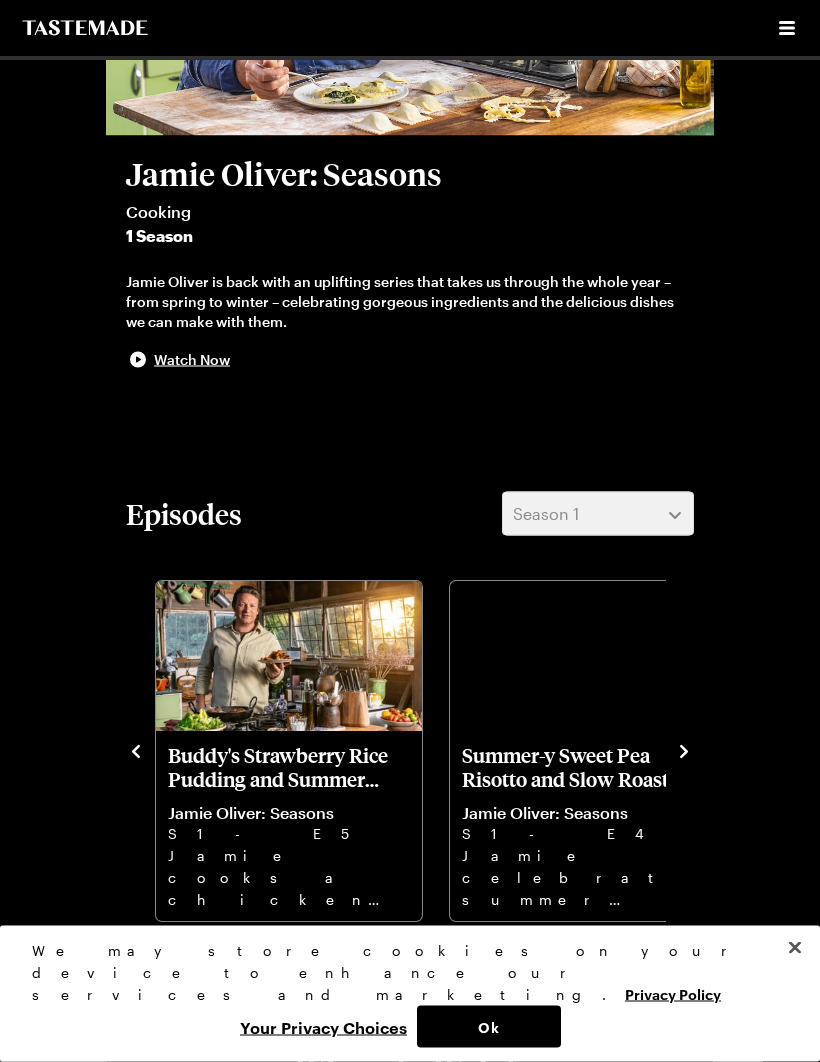 scroll, scrollTop: 327, scrollLeft: 0, axis: vertical 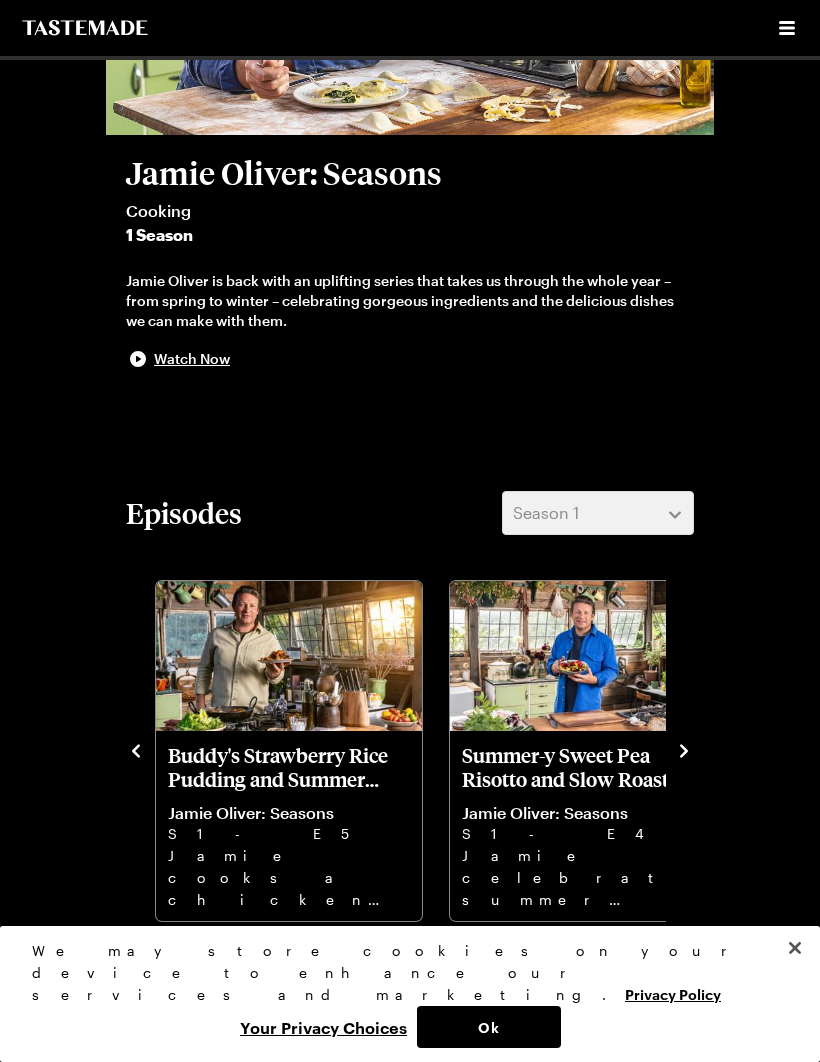 click on "Summer-y Sweet Pea Risotto and Slow Roasted Pork" at bounding box center (583, 767) 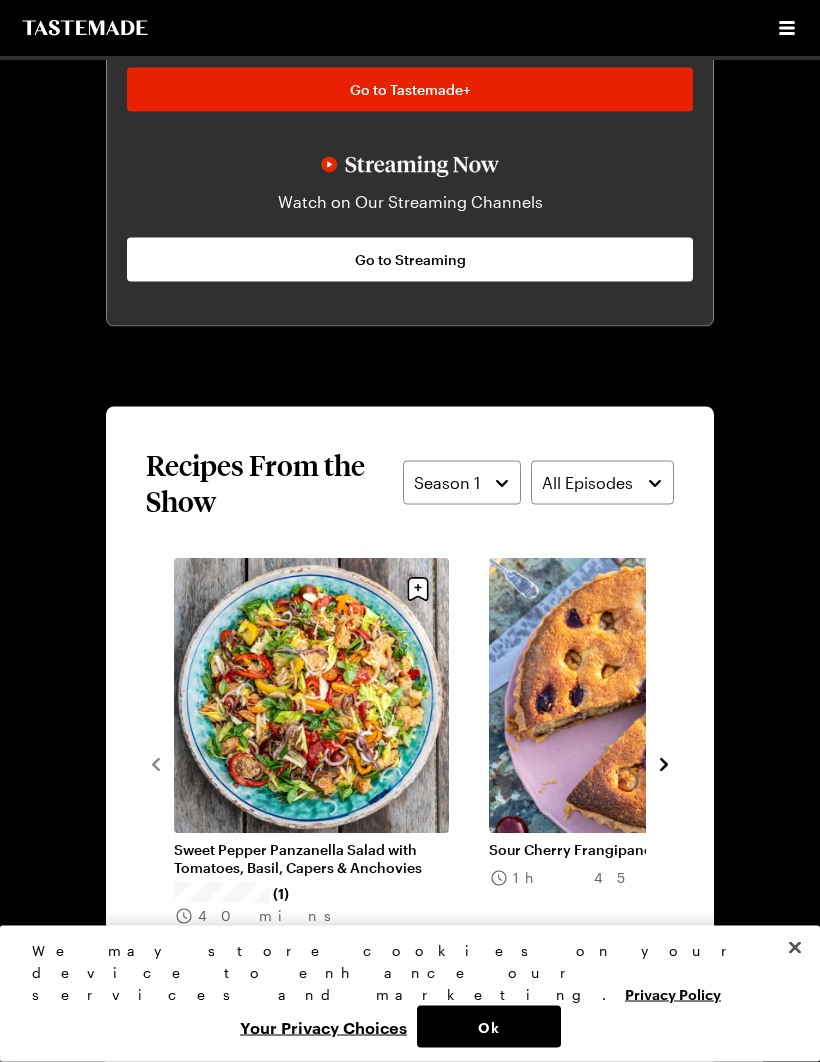 scroll, scrollTop: 1453, scrollLeft: 0, axis: vertical 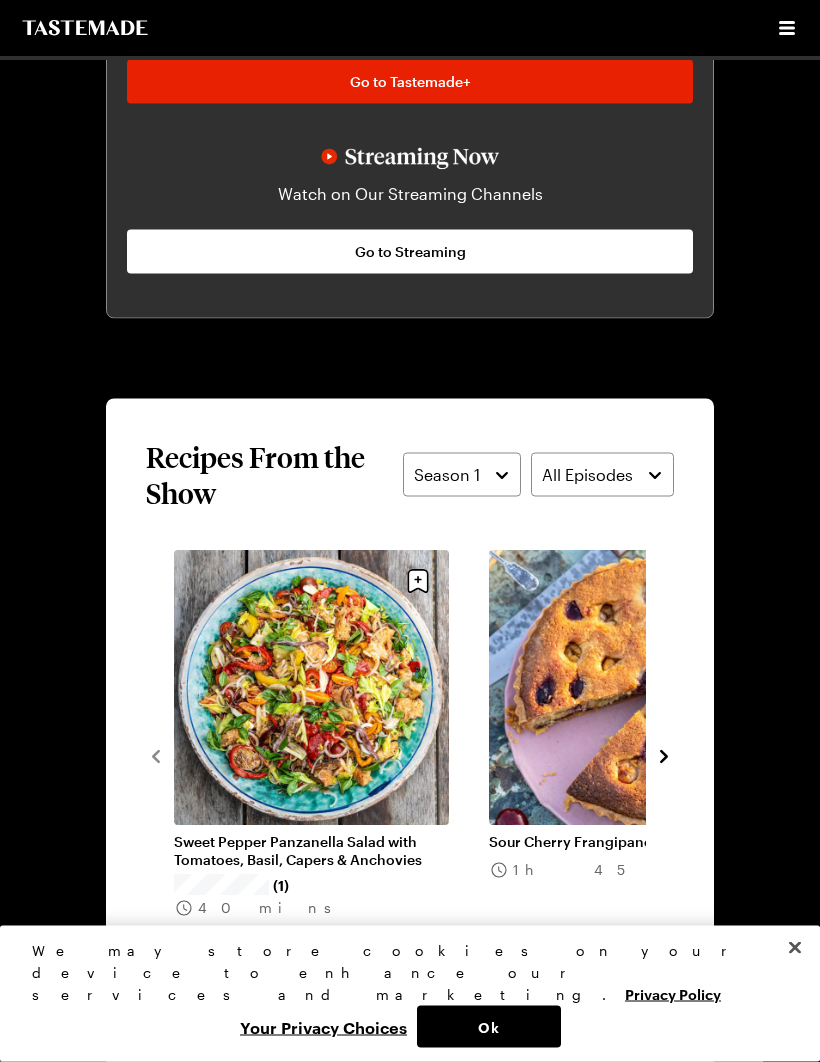 click 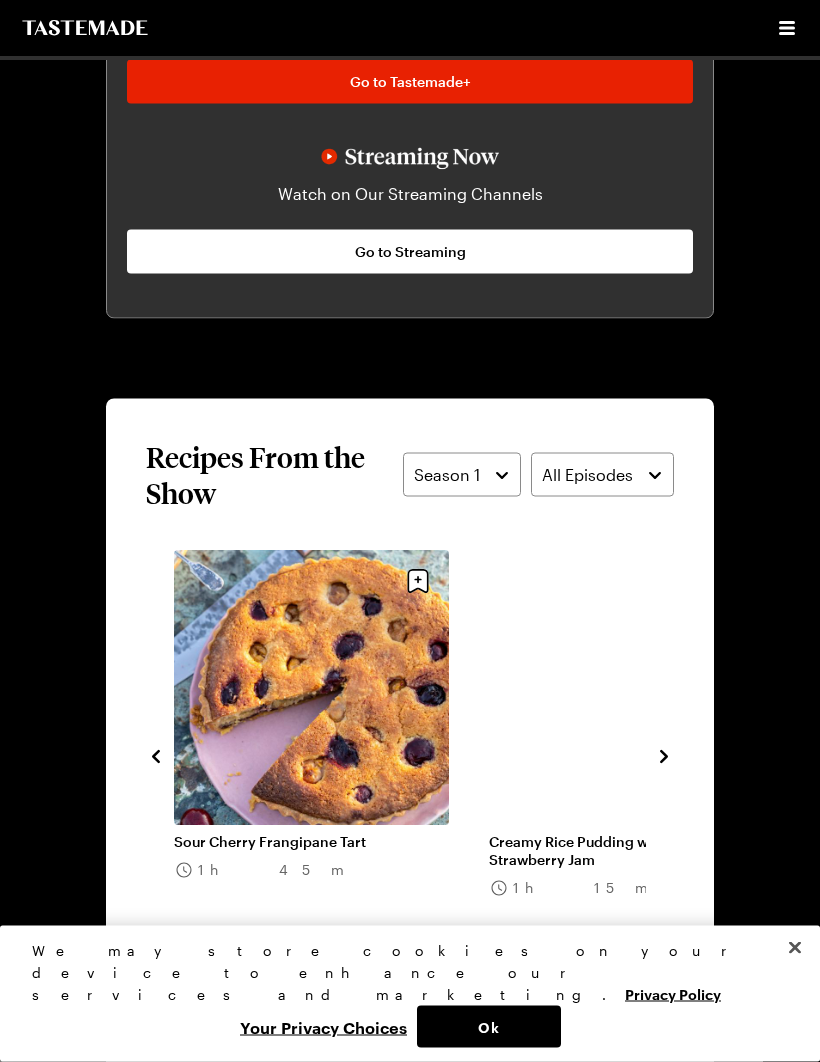 scroll, scrollTop: 1454, scrollLeft: 0, axis: vertical 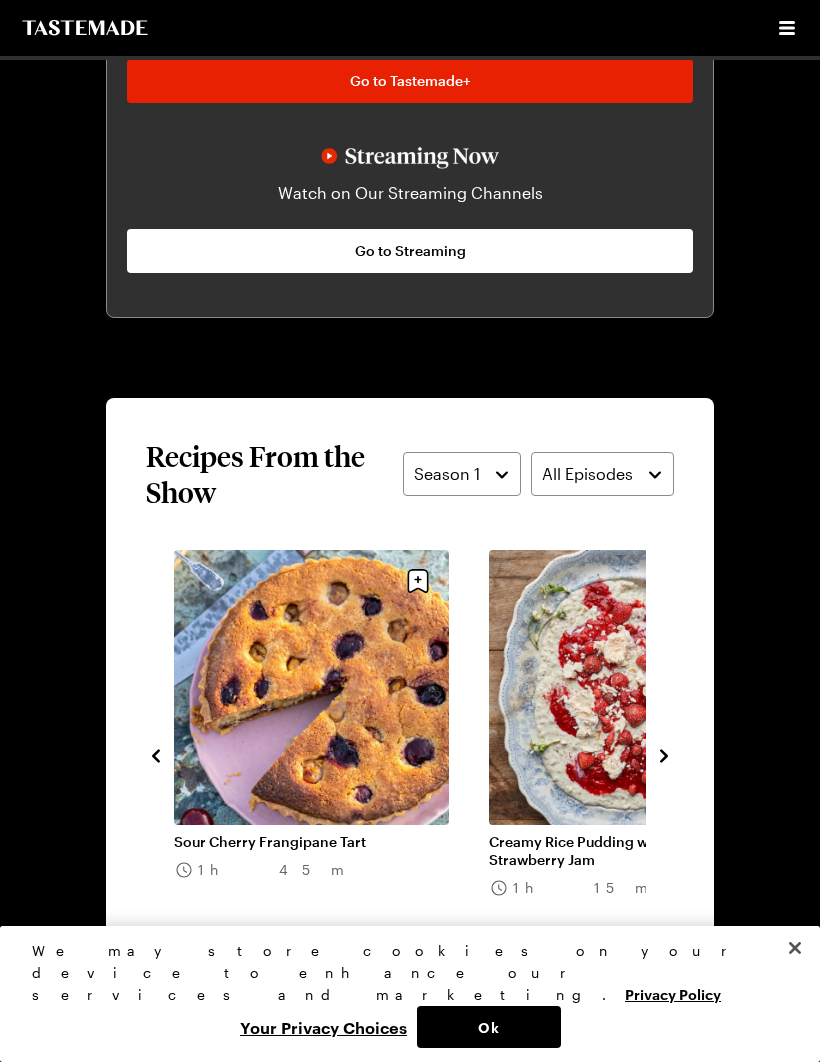 click 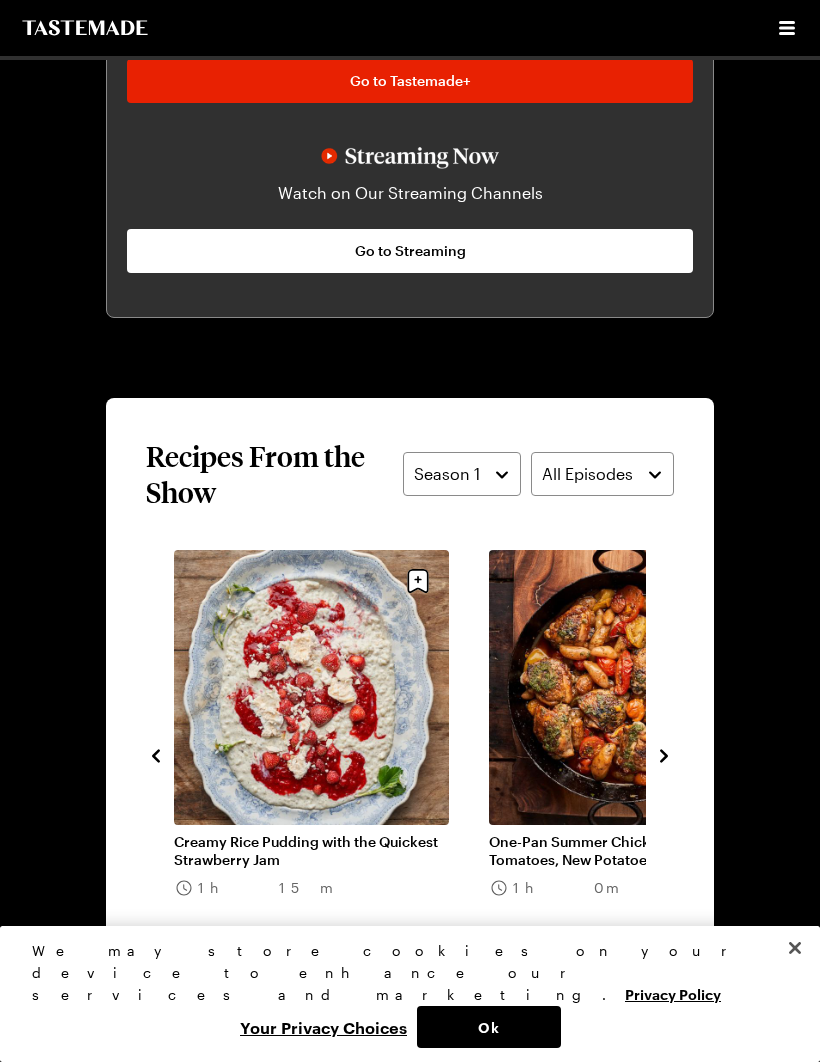 click on "One-Pan Summer Chicken with Tomatoes, New Potatoes & Chorizo" at bounding box center (626, 851) 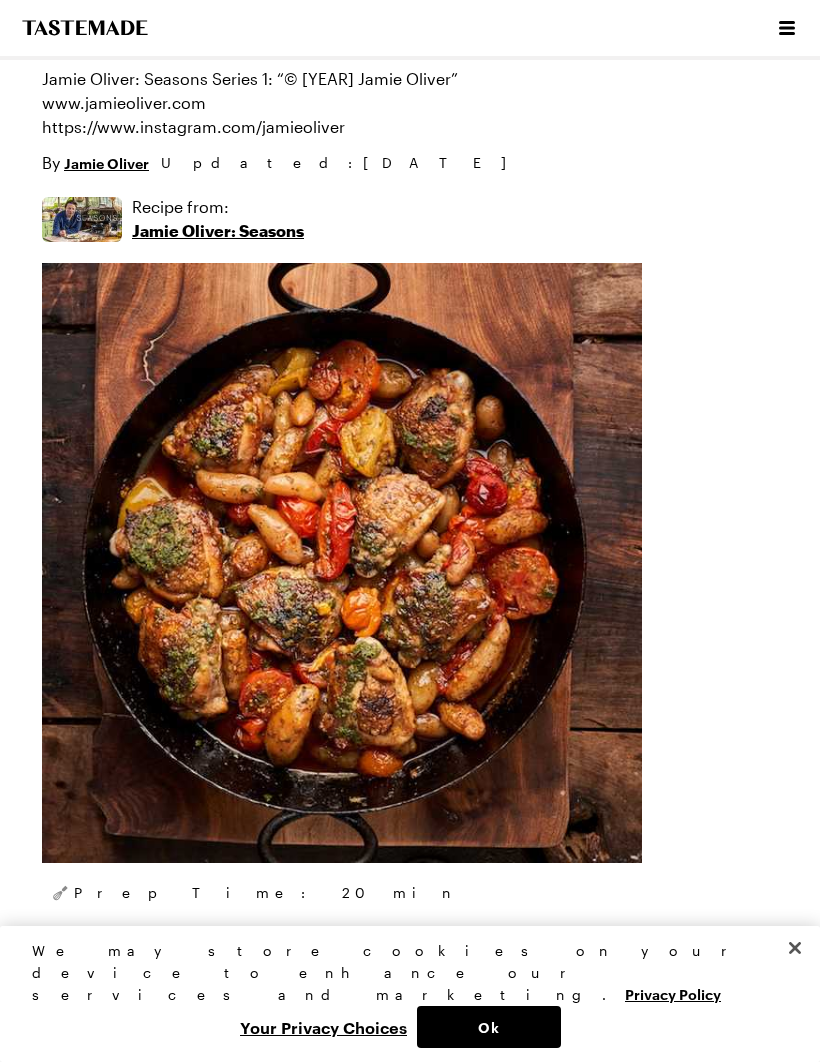 type on "x" 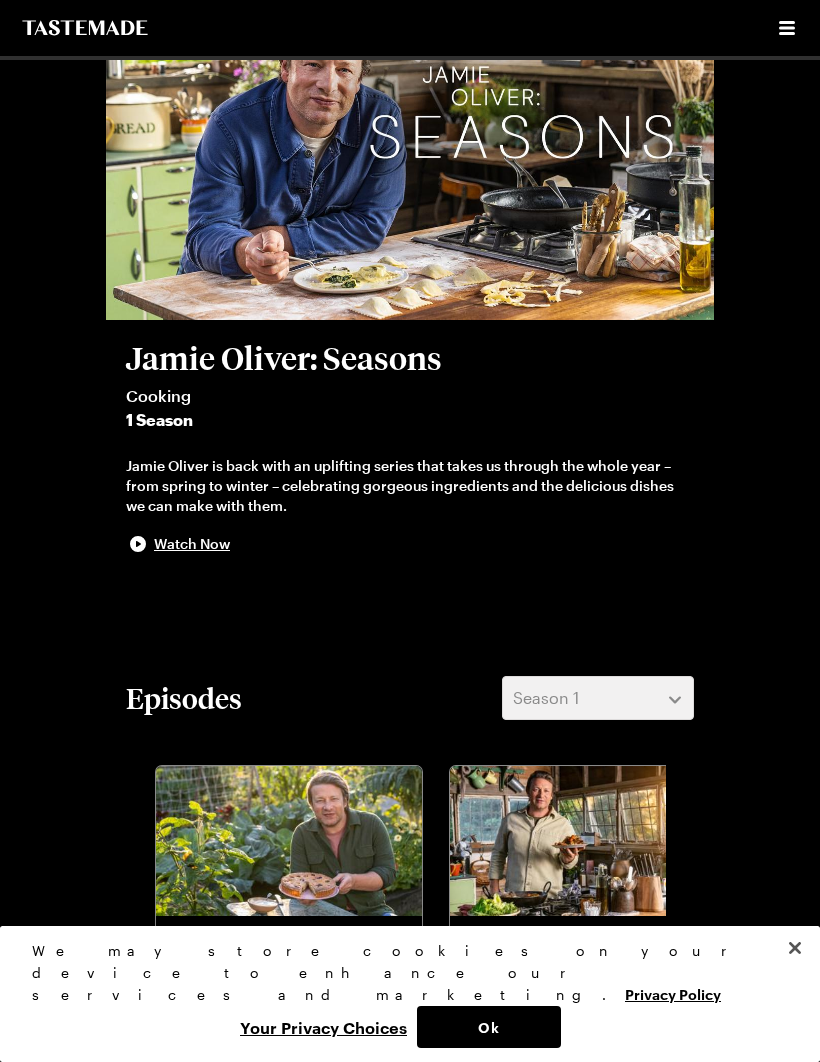 scroll, scrollTop: 1454, scrollLeft: 0, axis: vertical 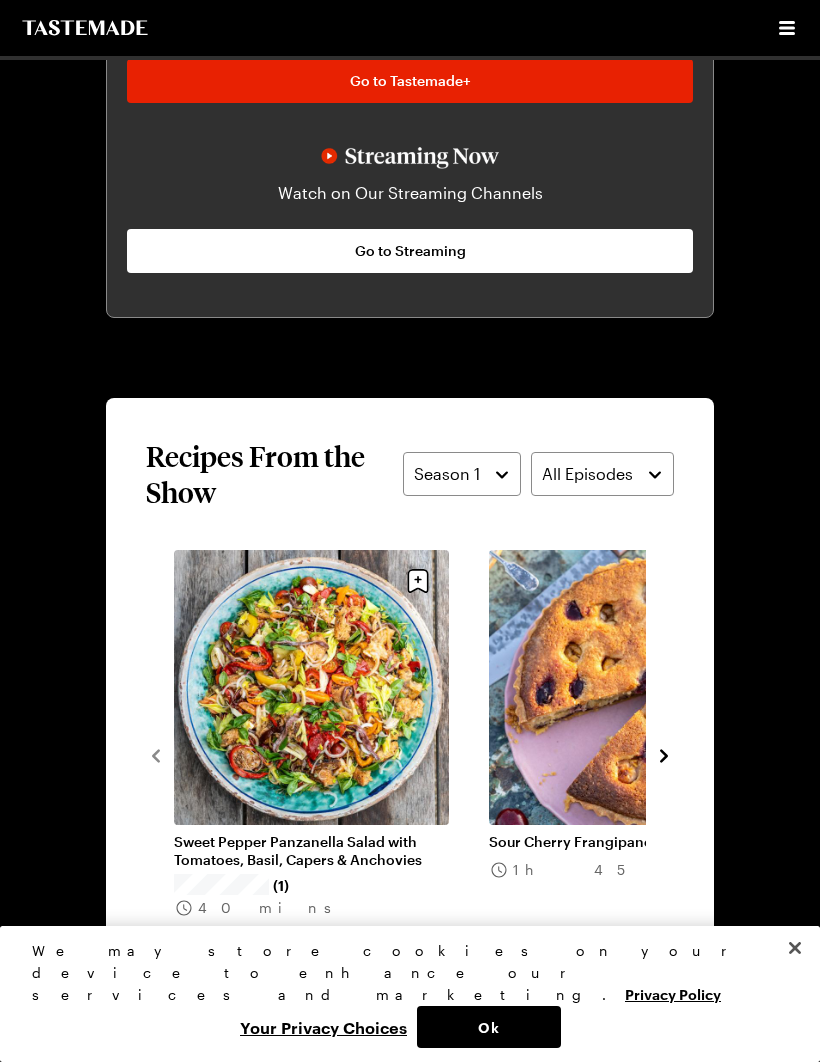 click 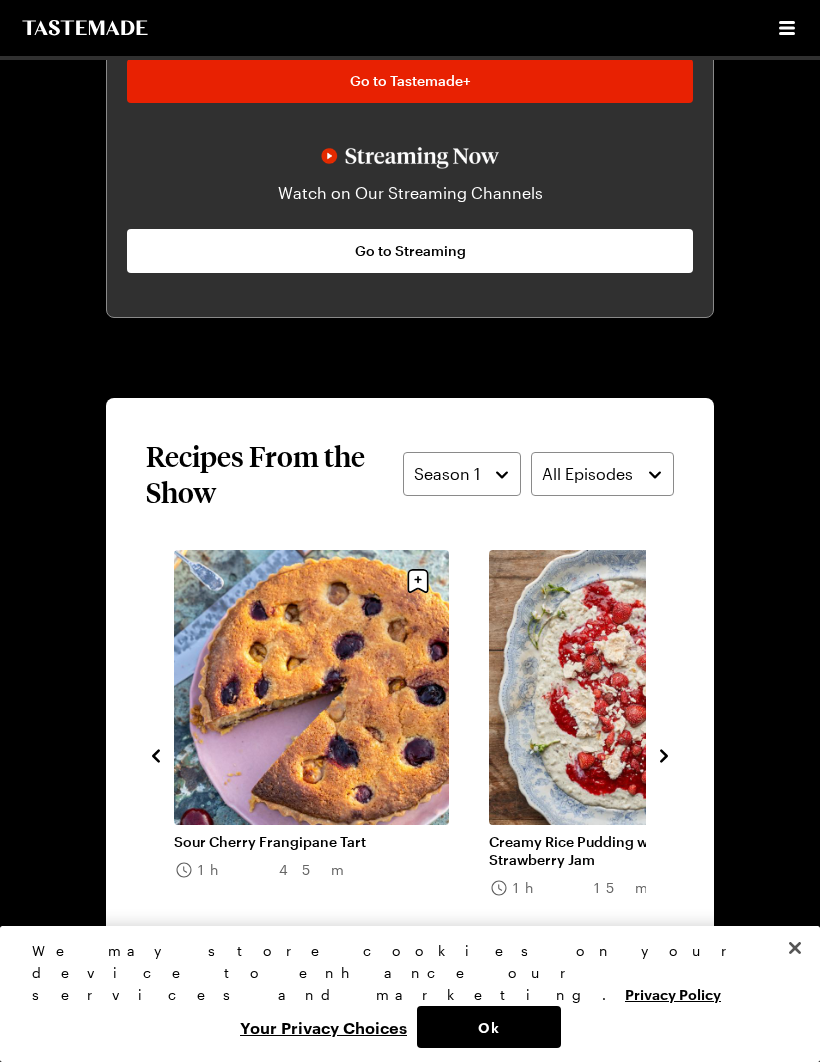 click at bounding box center (664, 754) 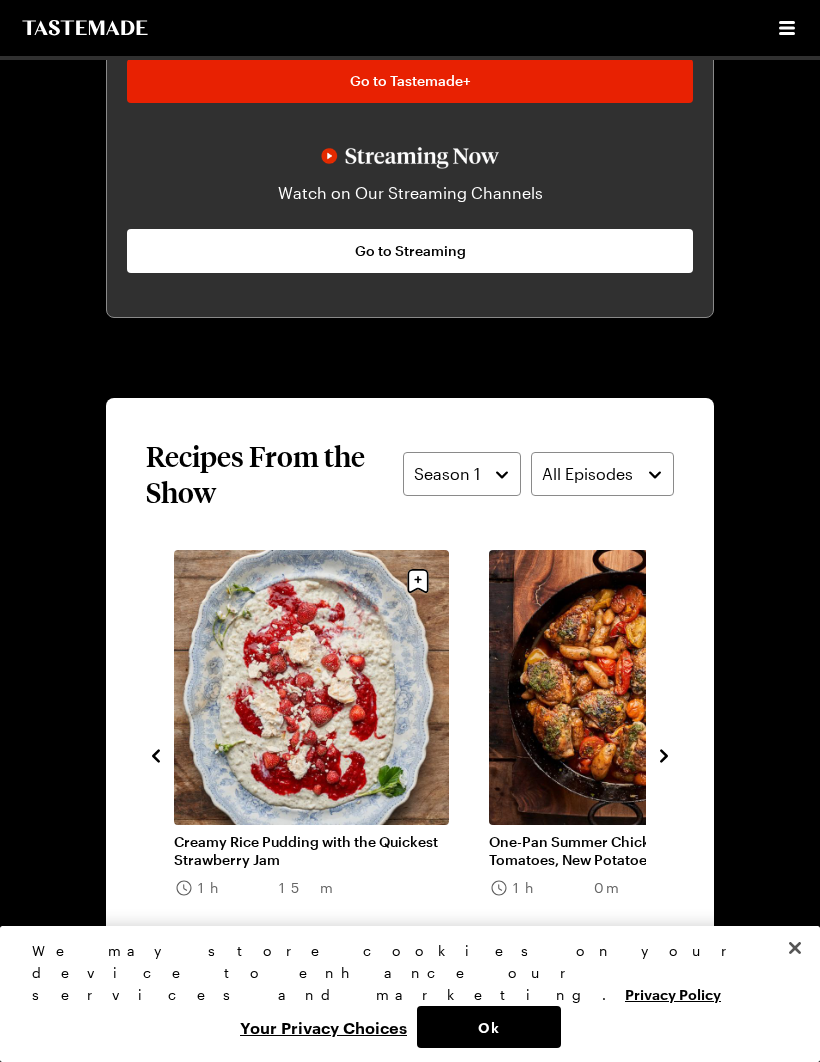 click at bounding box center [664, 754] 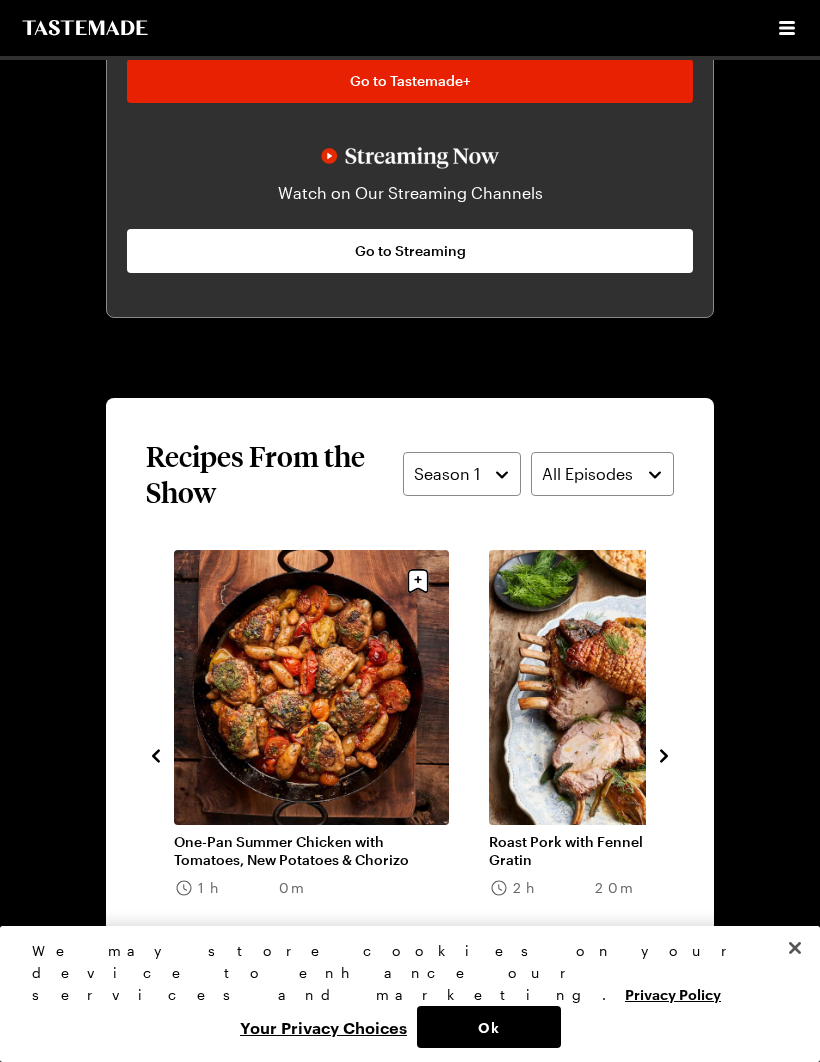 click 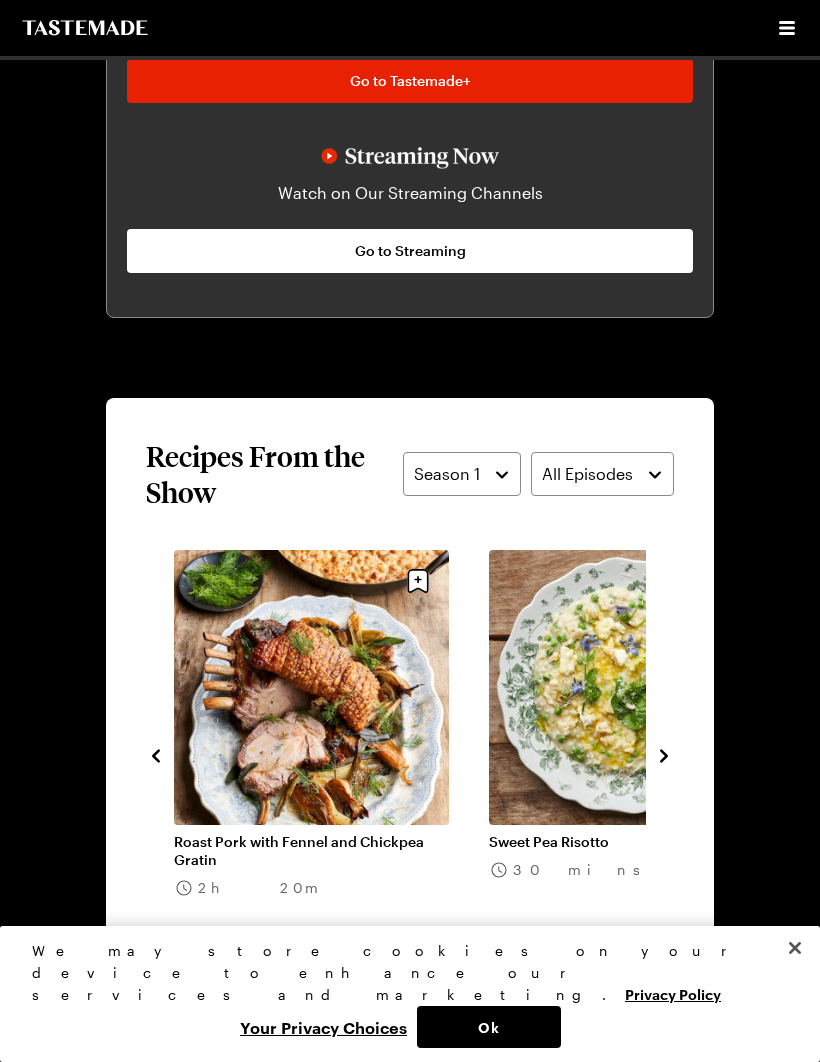 click 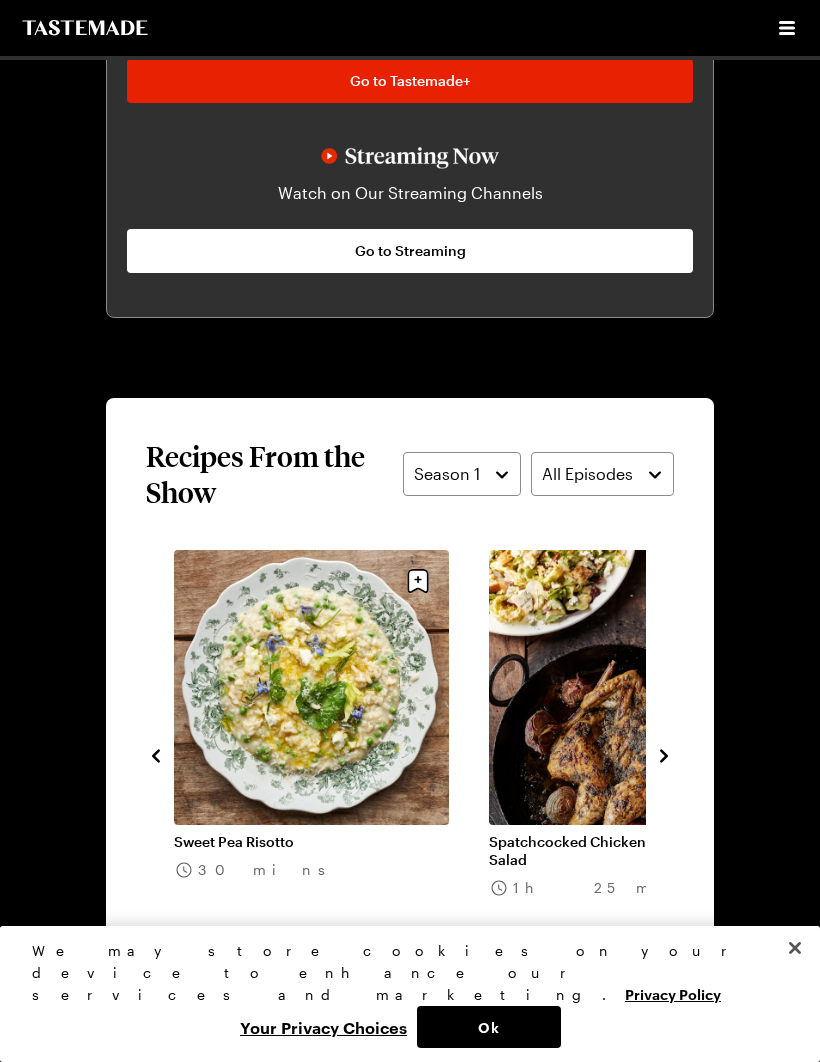 click 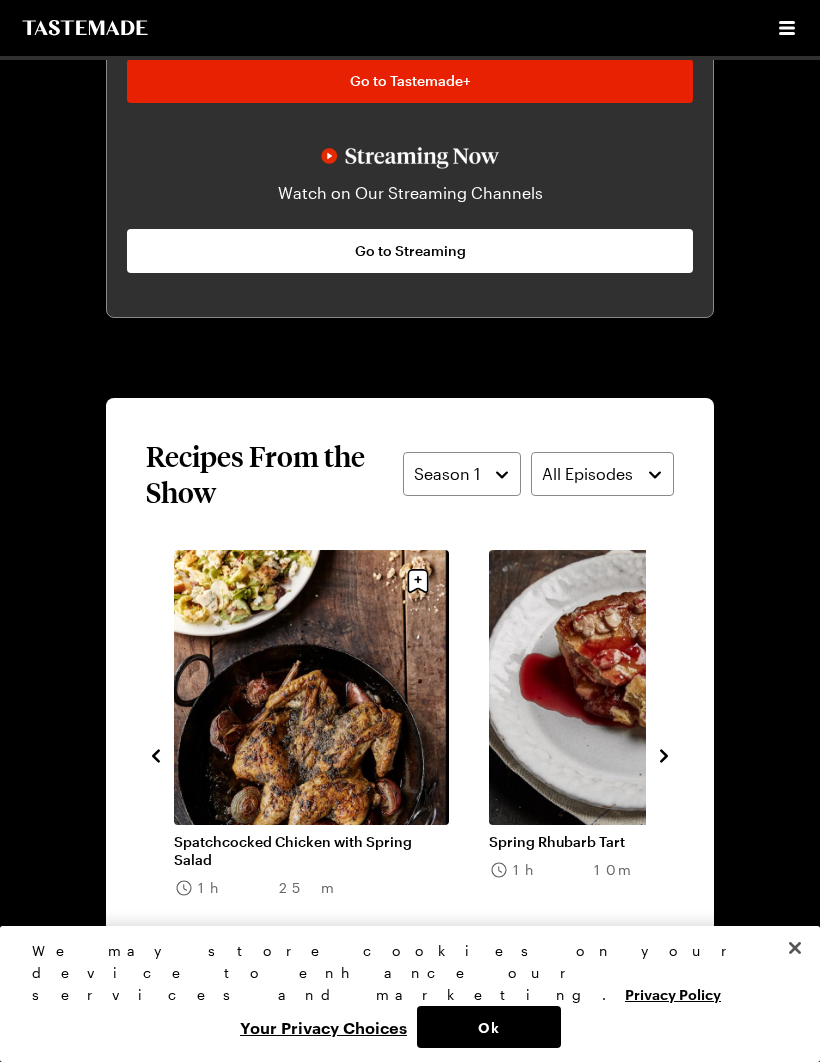 click 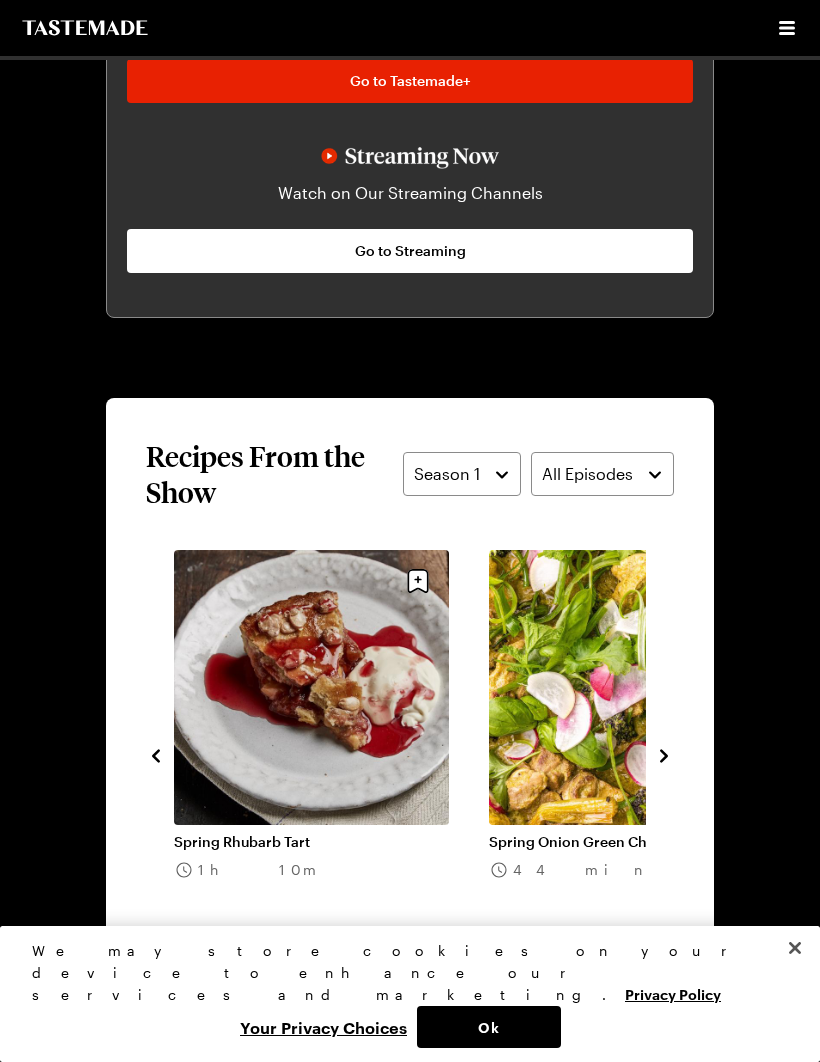 click 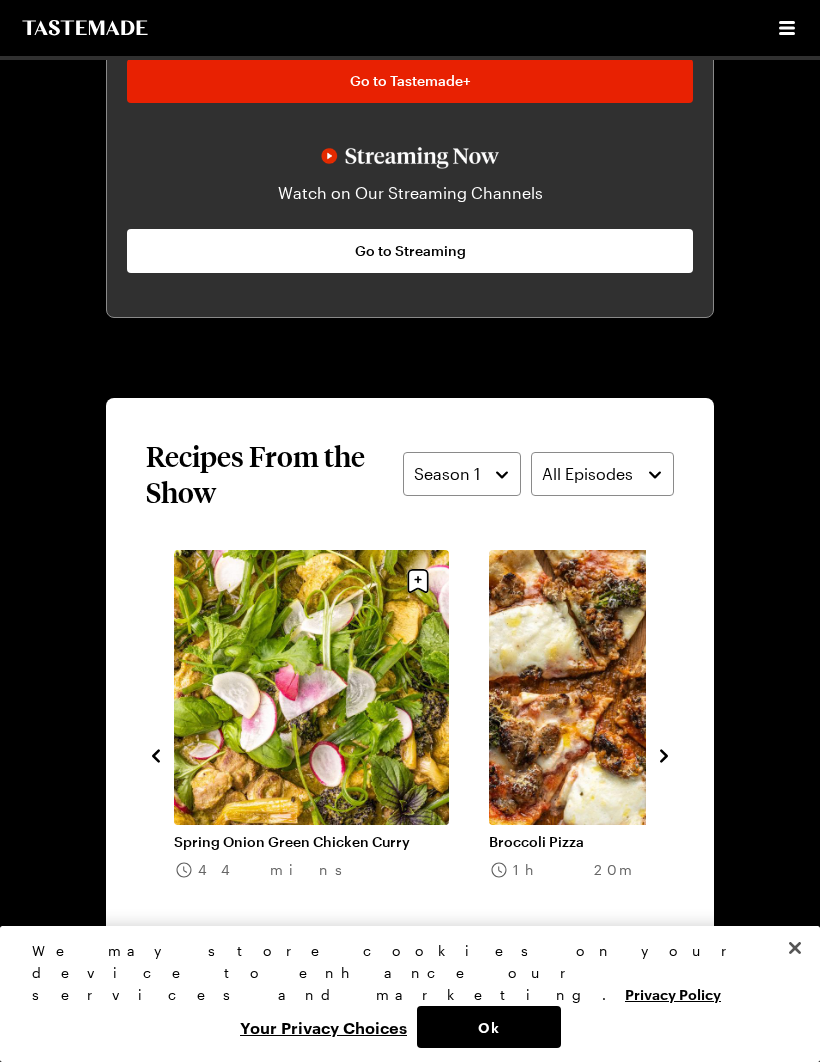 click 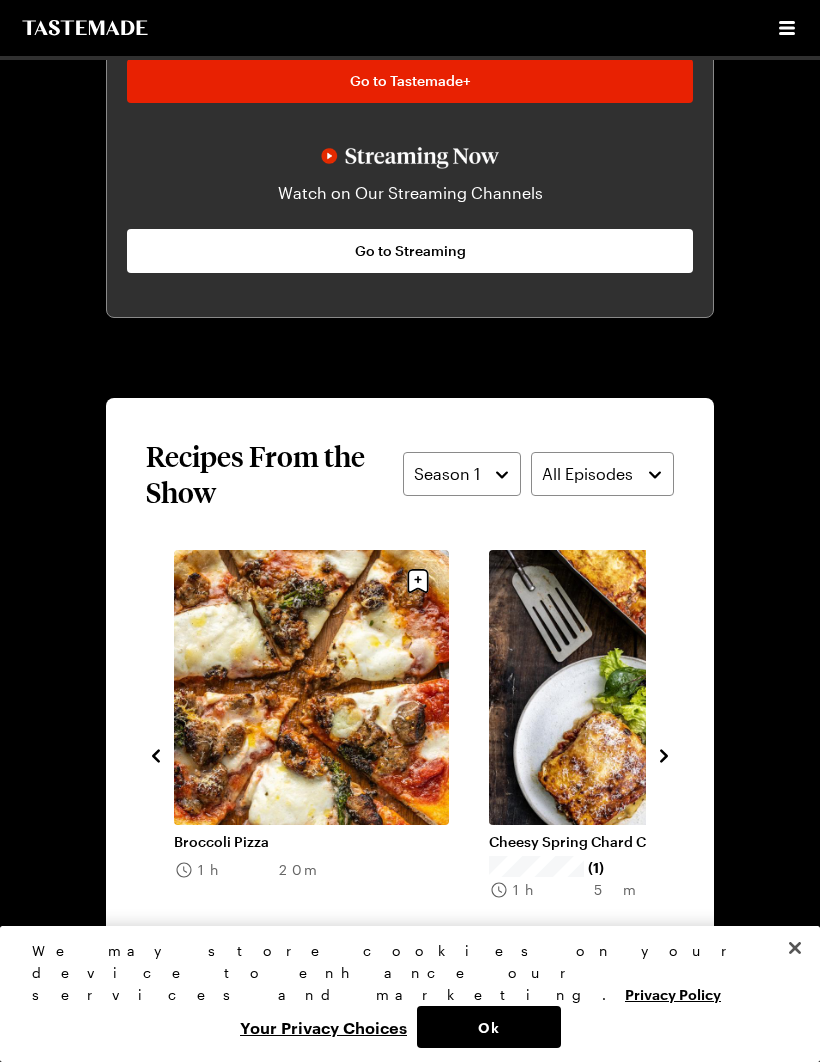 click 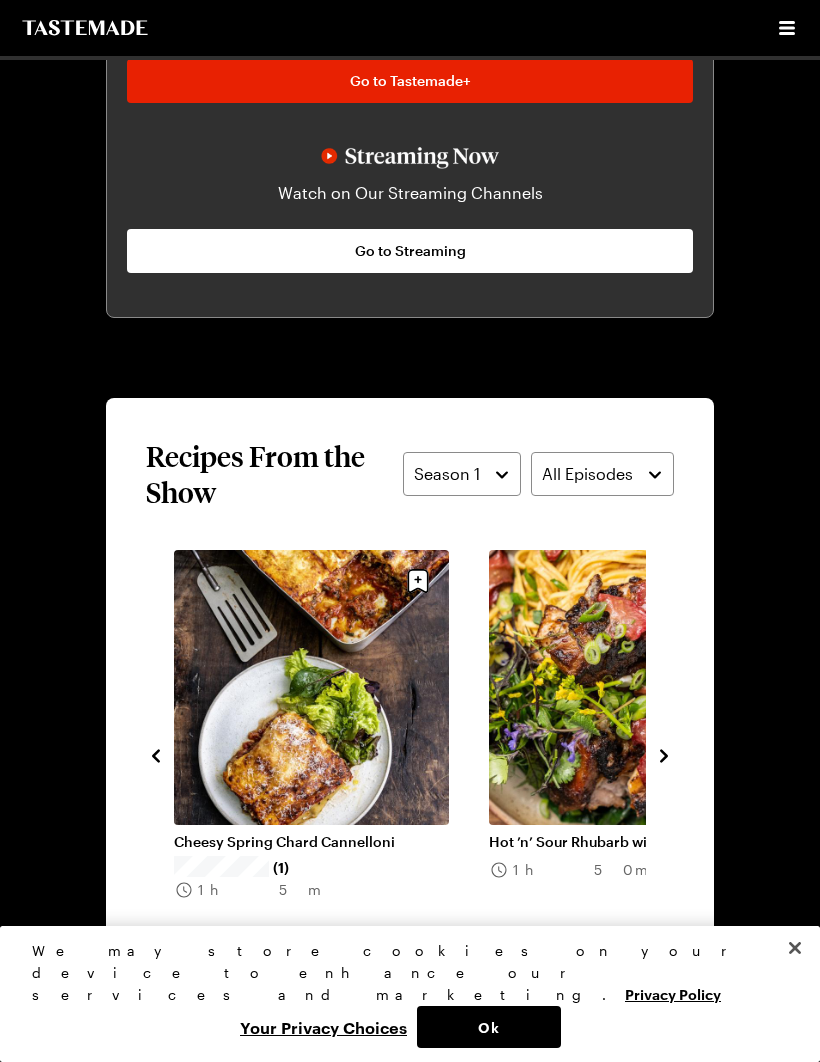 click 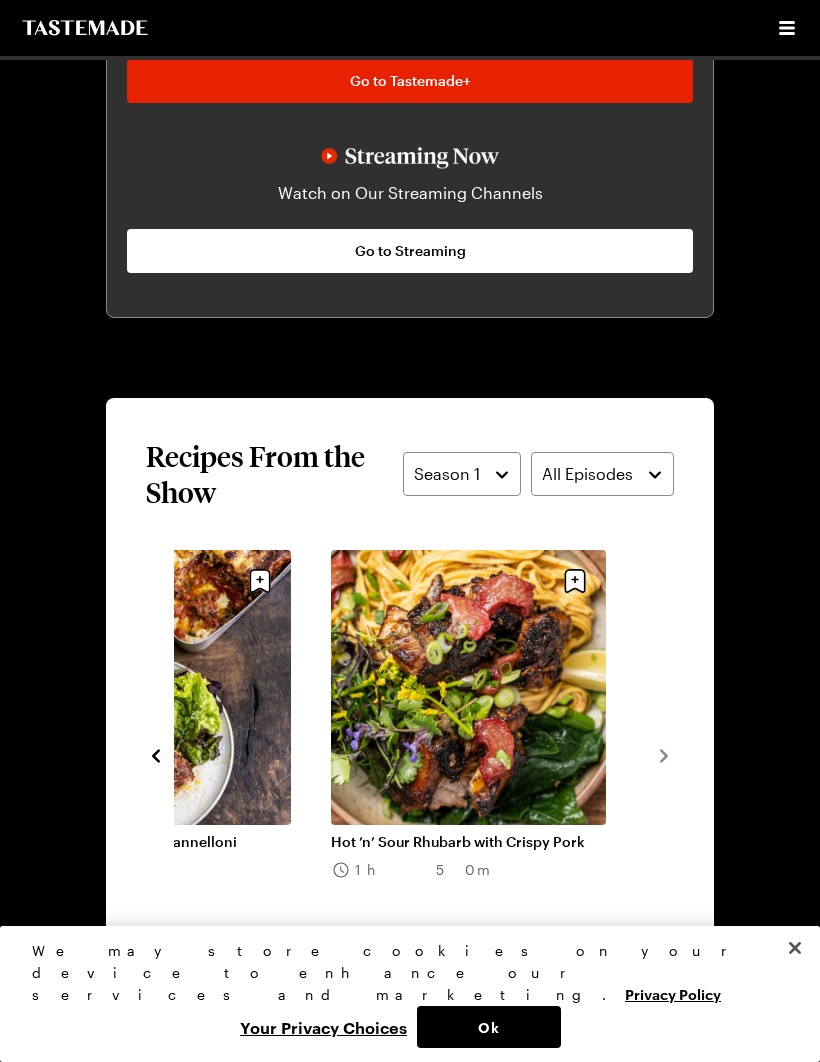 click on "Hot ’n’ Sour Rhubarb with Crispy Pork 1h 50m" at bounding box center (488, 754) 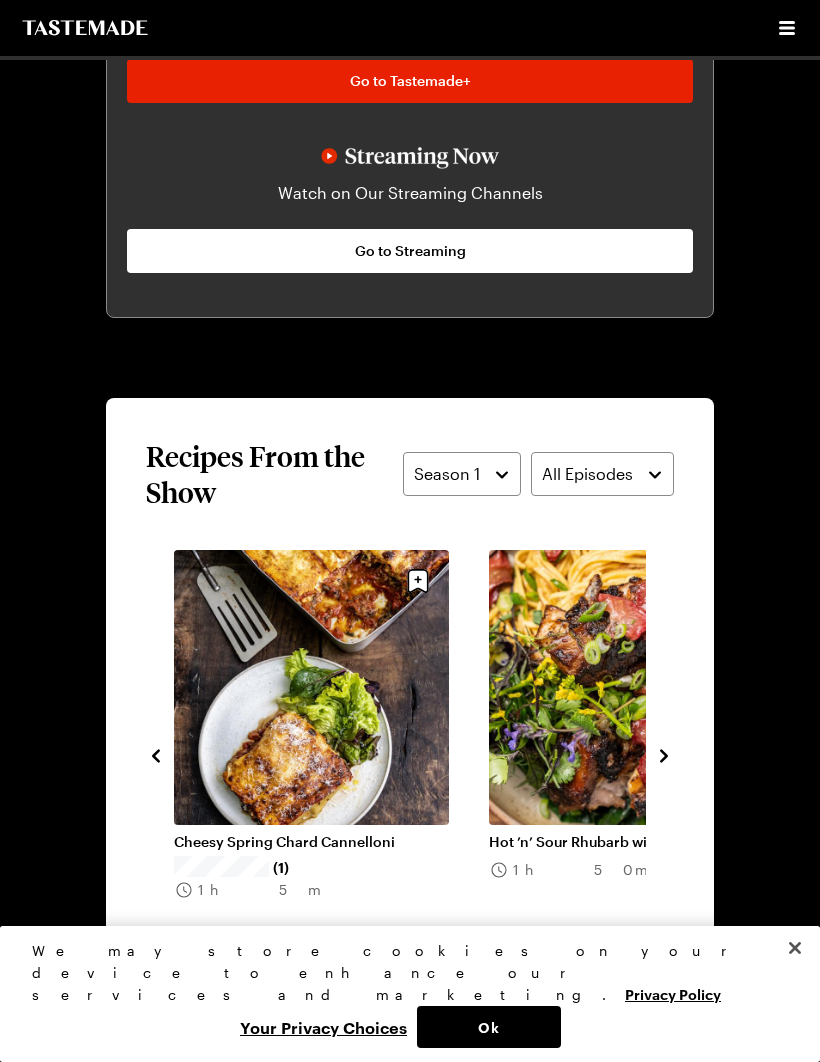 click on "Recipes From the Show Season 1 All Episodes Sweet Pepper Panzanella Salad with Tomatoes, Basil, Capers & Anchovies (1) 40 mins Sour Cherry Frangipane Tart 1h 45m Creamy Rice Pudding with the Quickest Strawberry Jam 1h 15m One-Pan Summer Chicken with Tomatoes, New Potatoes & Chorizo 1h 0m Roast Pork with Fennel and Chickpea Gratin 2h 20m Sweet Pea Risotto 30 mins Spatchcocked Chicken with Spring Salad 1h 25m Spring Rhubarb Tart 1h 10m Spring Onion Green Chicken Curry 44 mins Broccoli Pizza 1h 20m Cheesy Spring Chard Cannelloni (1) 1h 5m Hot ’n’ Sour Rhubarb with Crispy Pork 1h 50m View All Recipes From This Show" at bounding box center [410, 740] 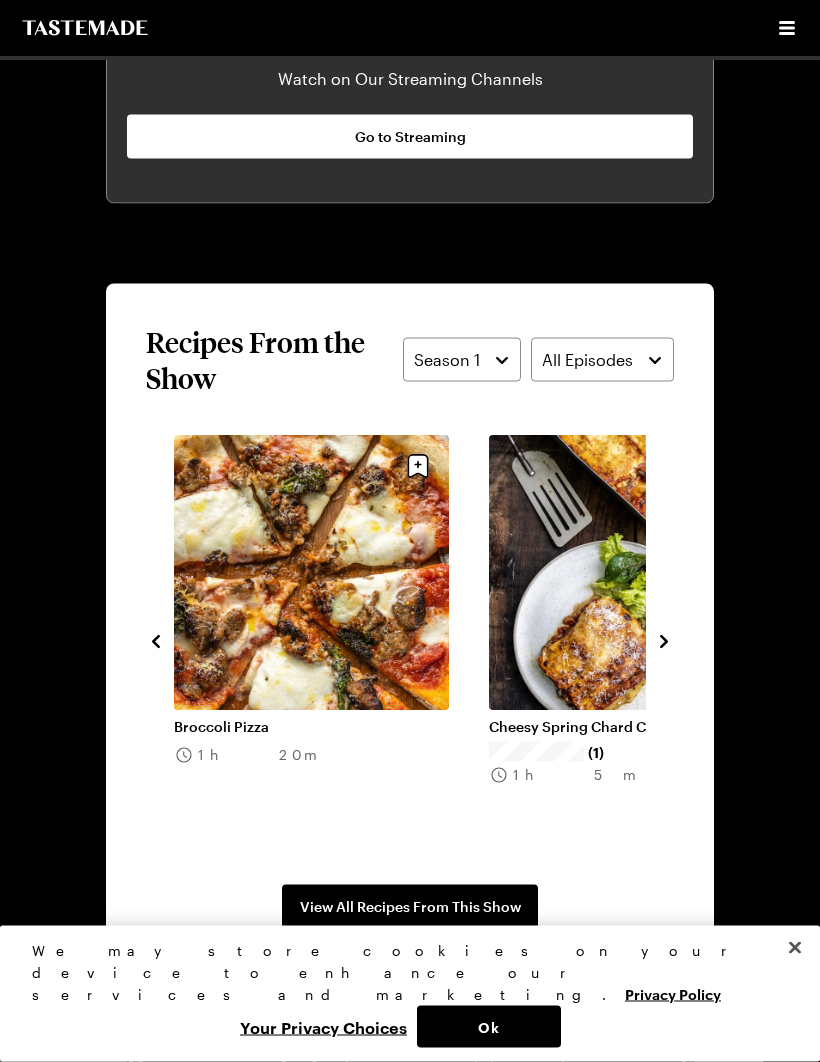 scroll, scrollTop: 1569, scrollLeft: 0, axis: vertical 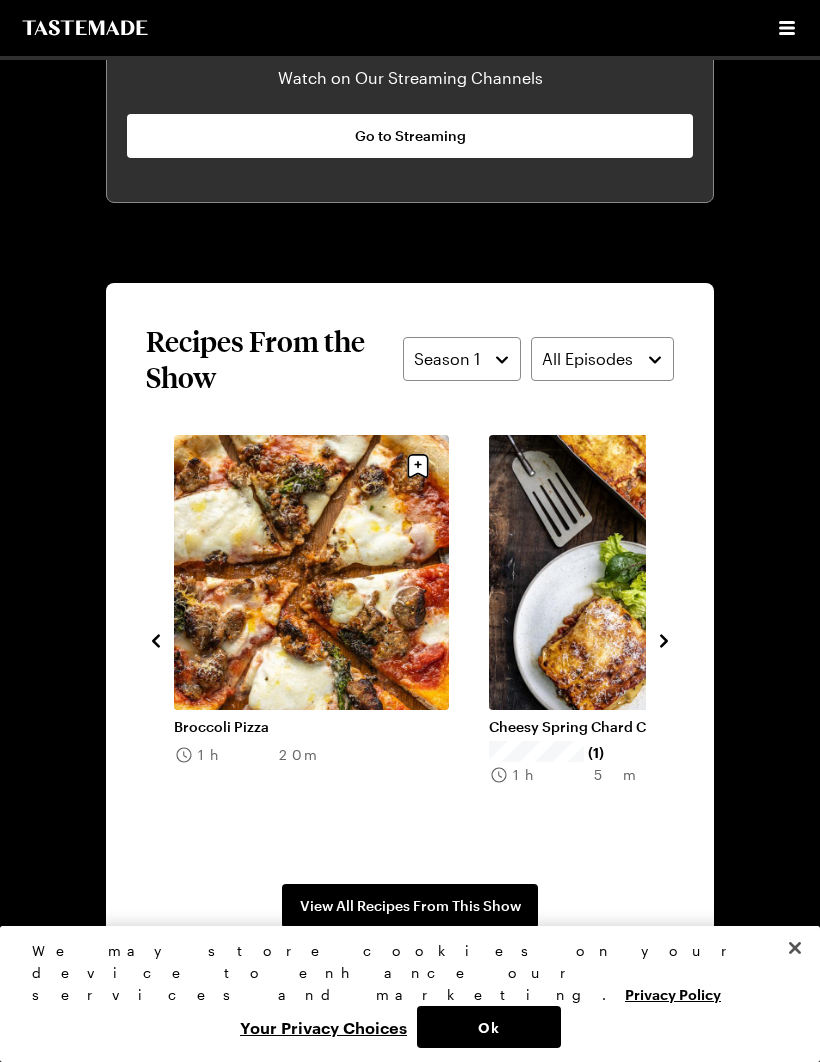 click on "View All Recipes From This Show" at bounding box center (410, 906) 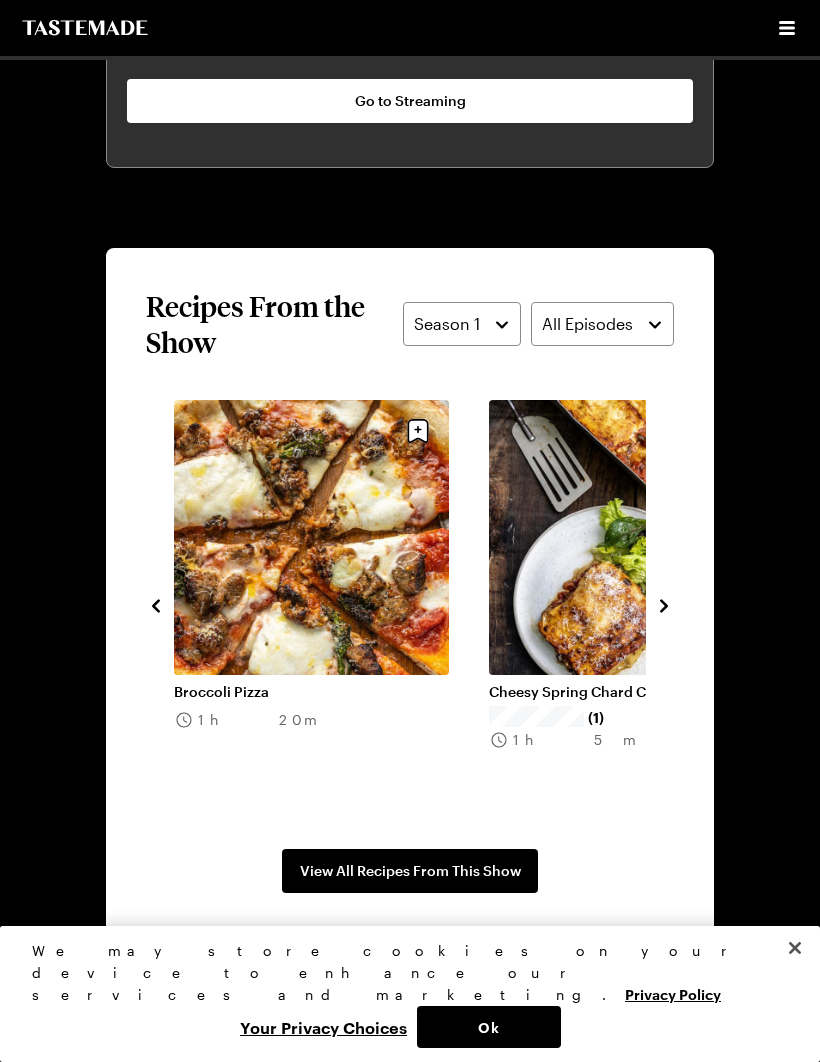 click on "View All Recipes From This Show" at bounding box center [410, 871] 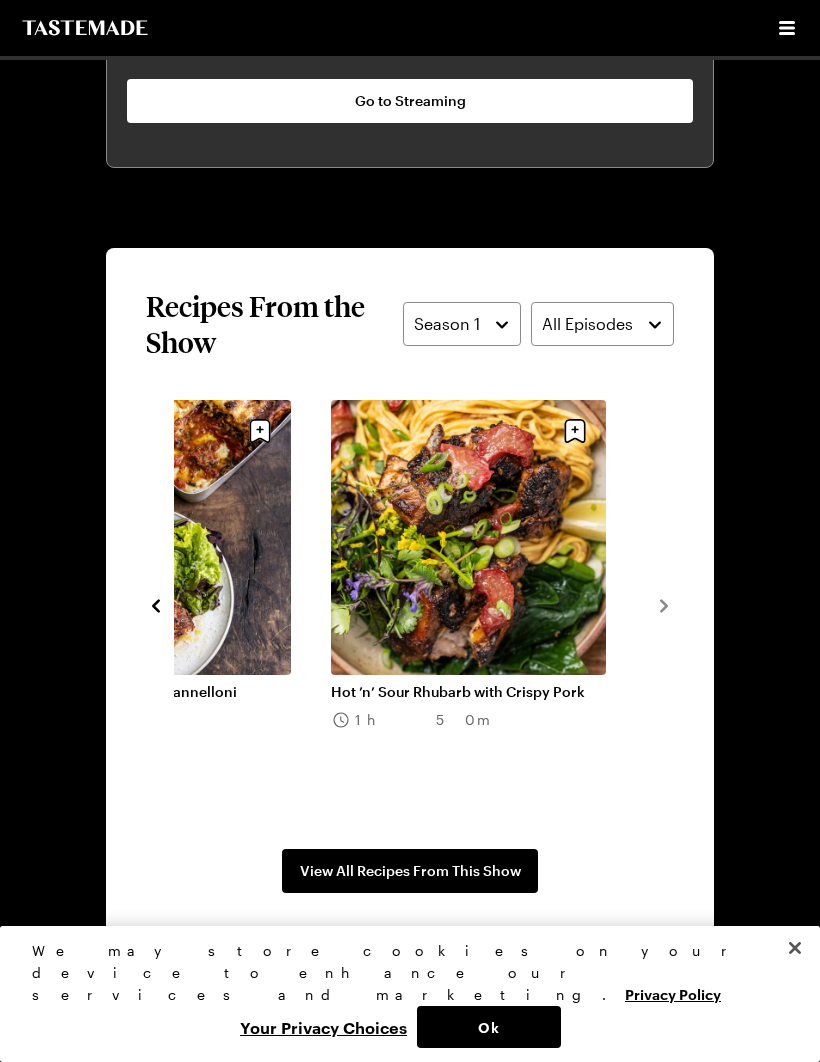 click on "Hot ’n’ Sour Rhubarb with Crispy Pork 1h 50m" at bounding box center (488, 604) 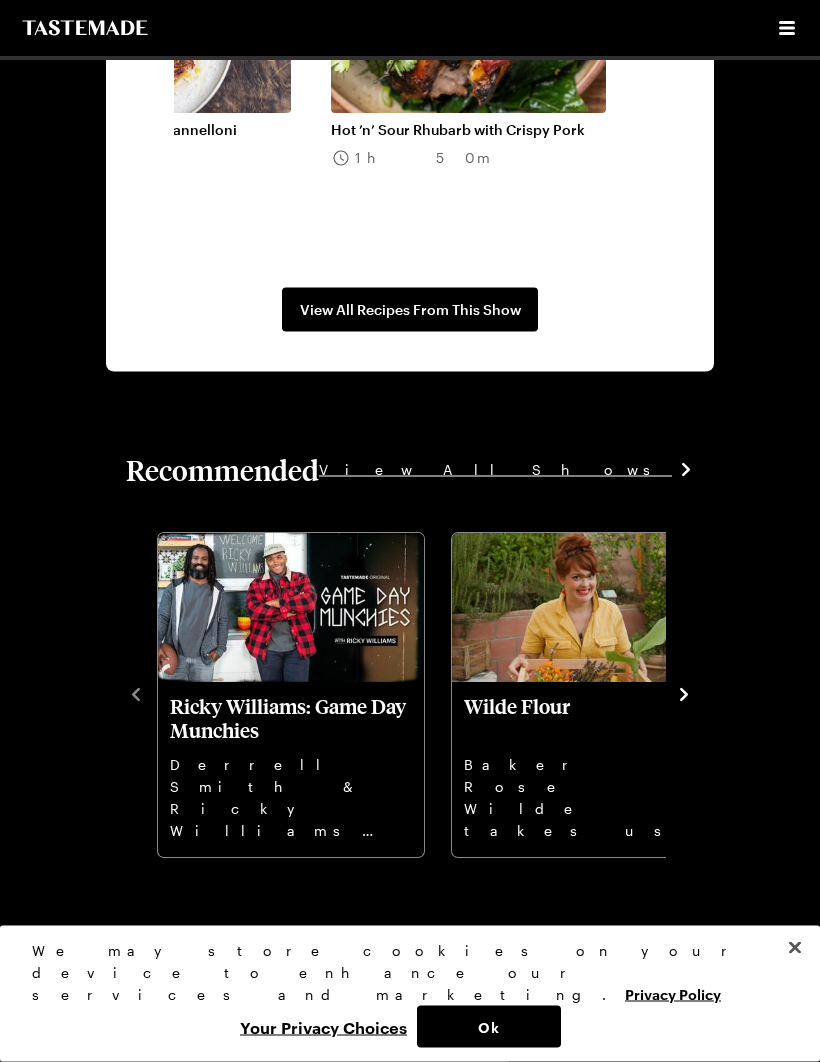 scroll, scrollTop: 2157, scrollLeft: 0, axis: vertical 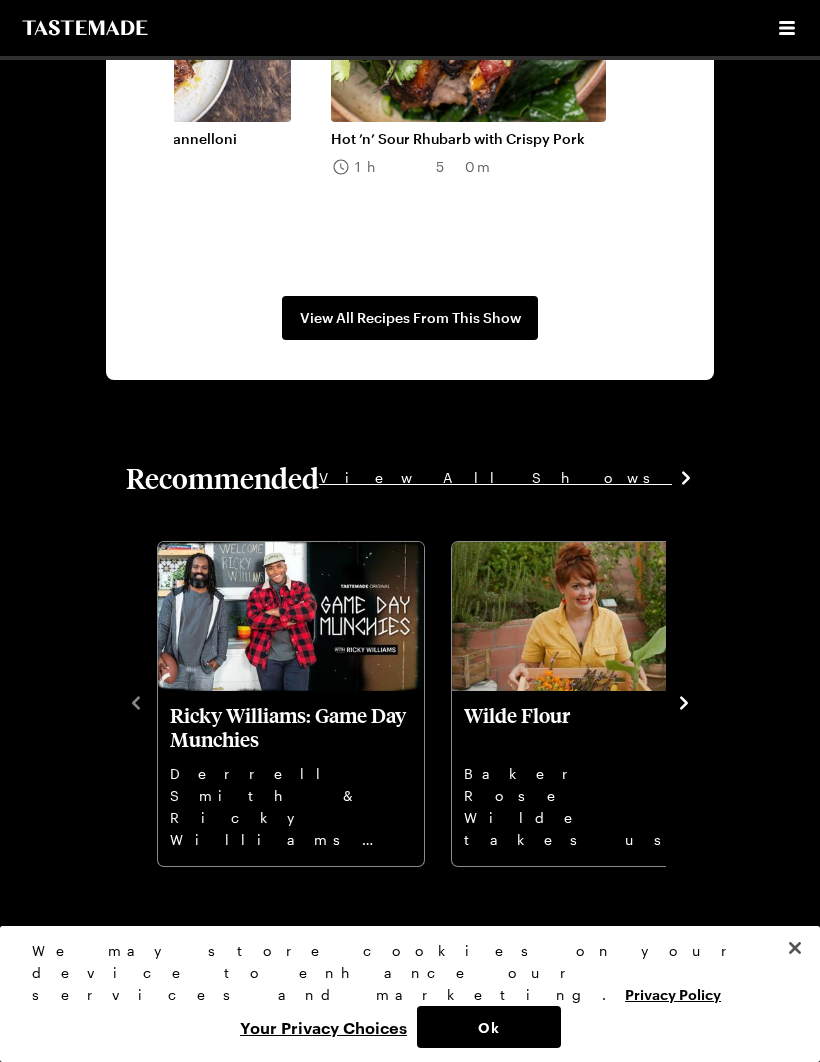 click on "Ok" at bounding box center (489, 1027) 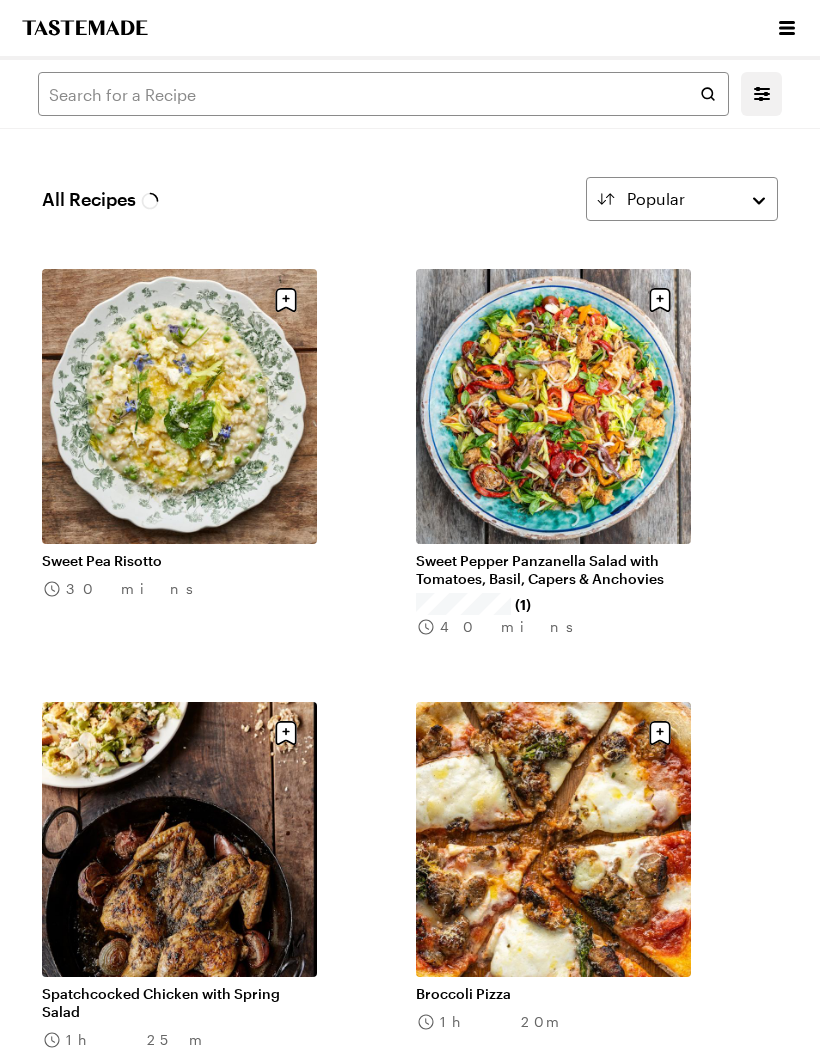 scroll, scrollTop: 0, scrollLeft: 0, axis: both 